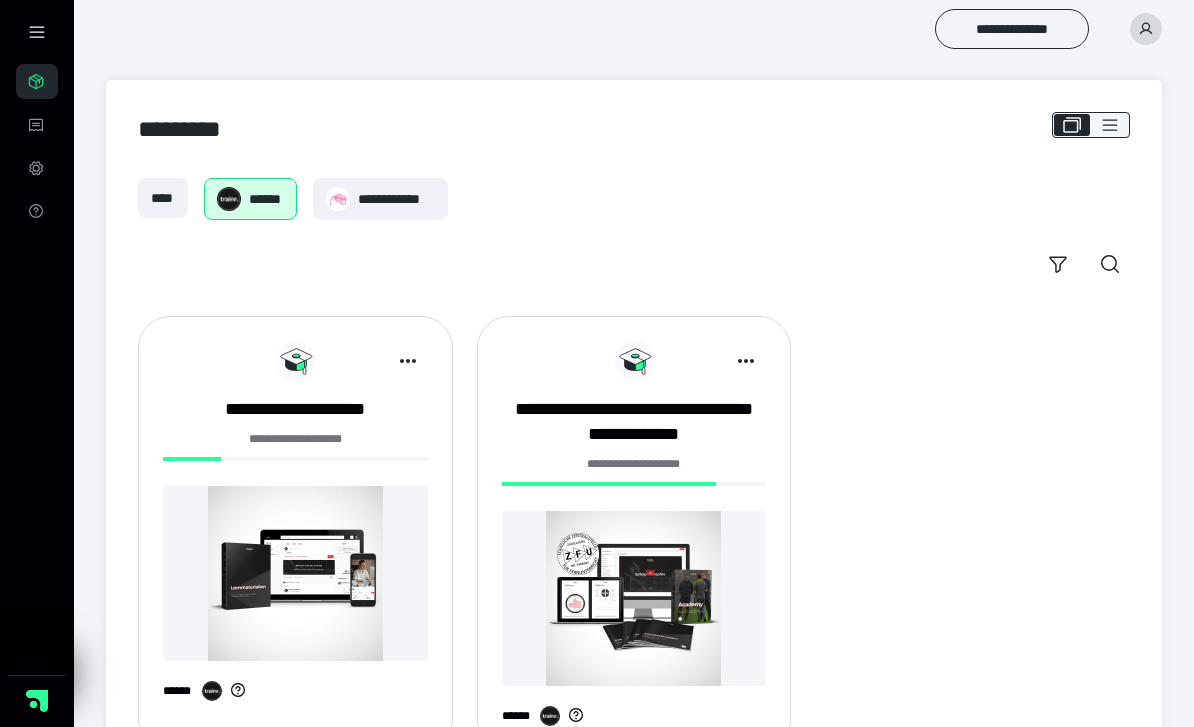 scroll, scrollTop: 118, scrollLeft: 0, axis: vertical 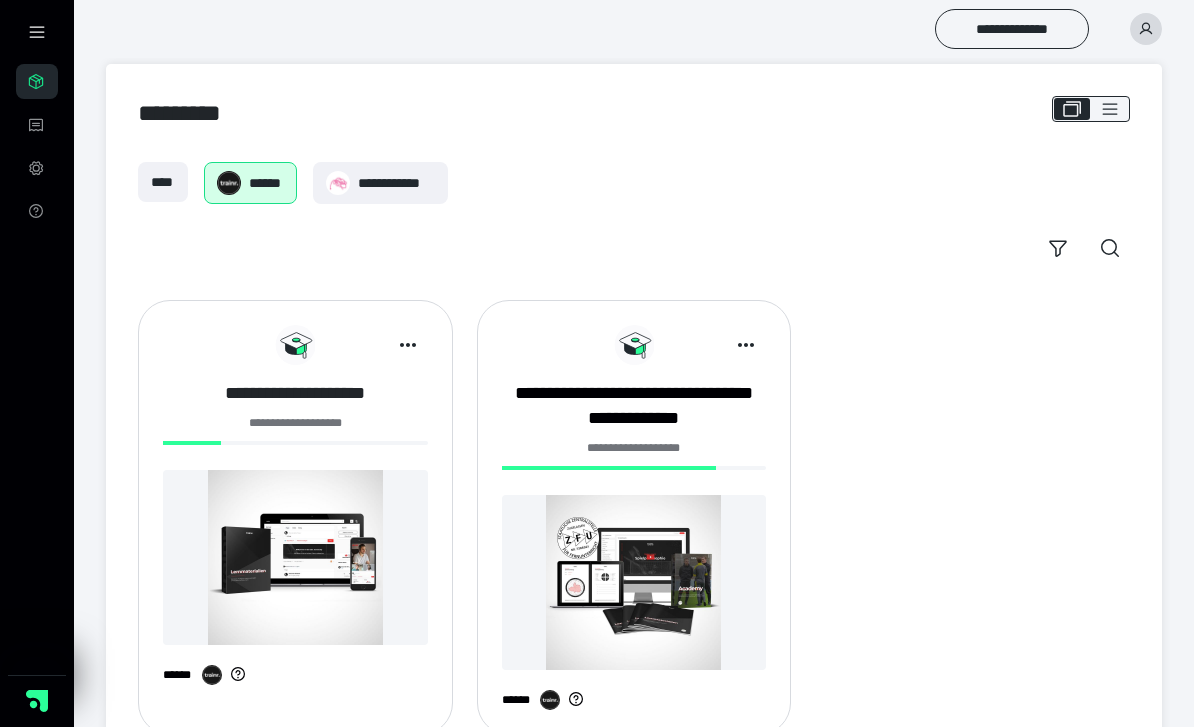click on "**********" at bounding box center (295, 393) 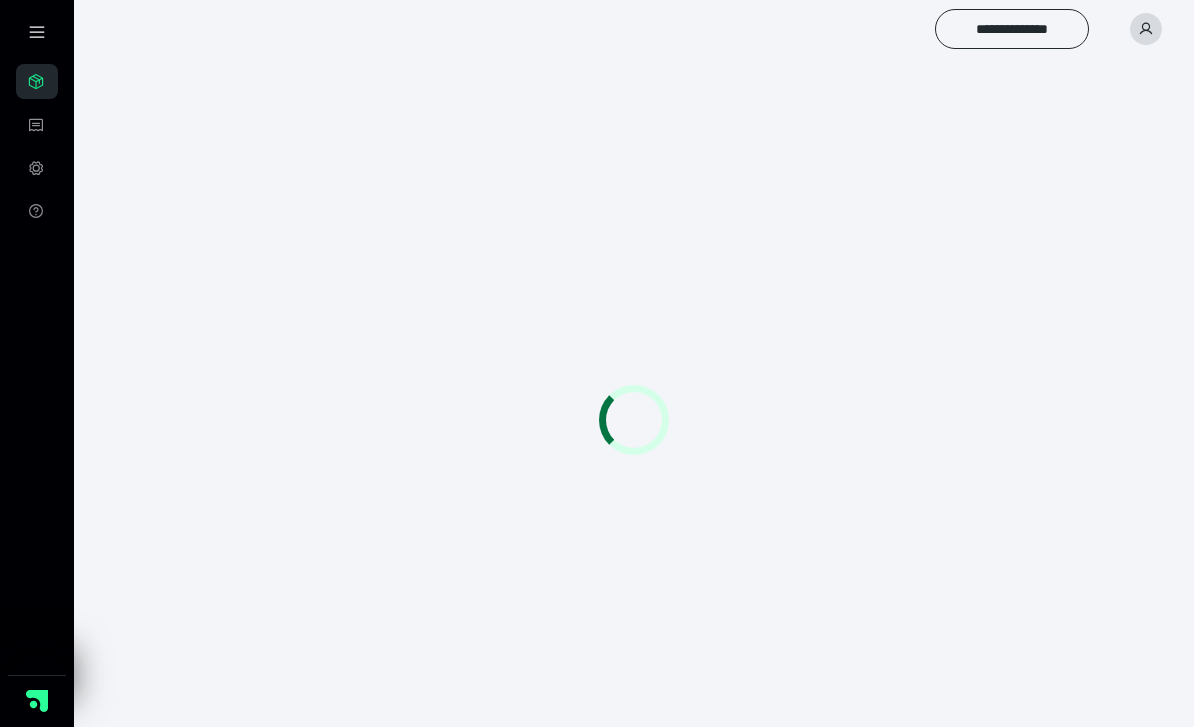scroll, scrollTop: 0, scrollLeft: 0, axis: both 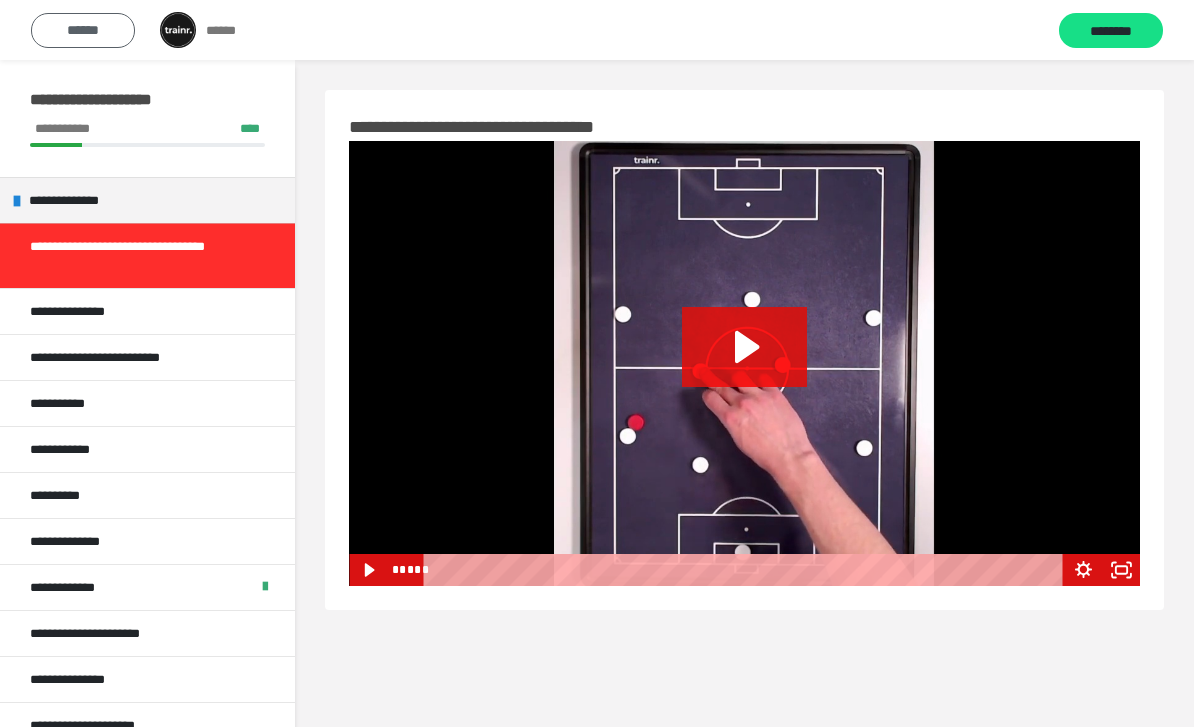 click on "******" at bounding box center [83, 30] 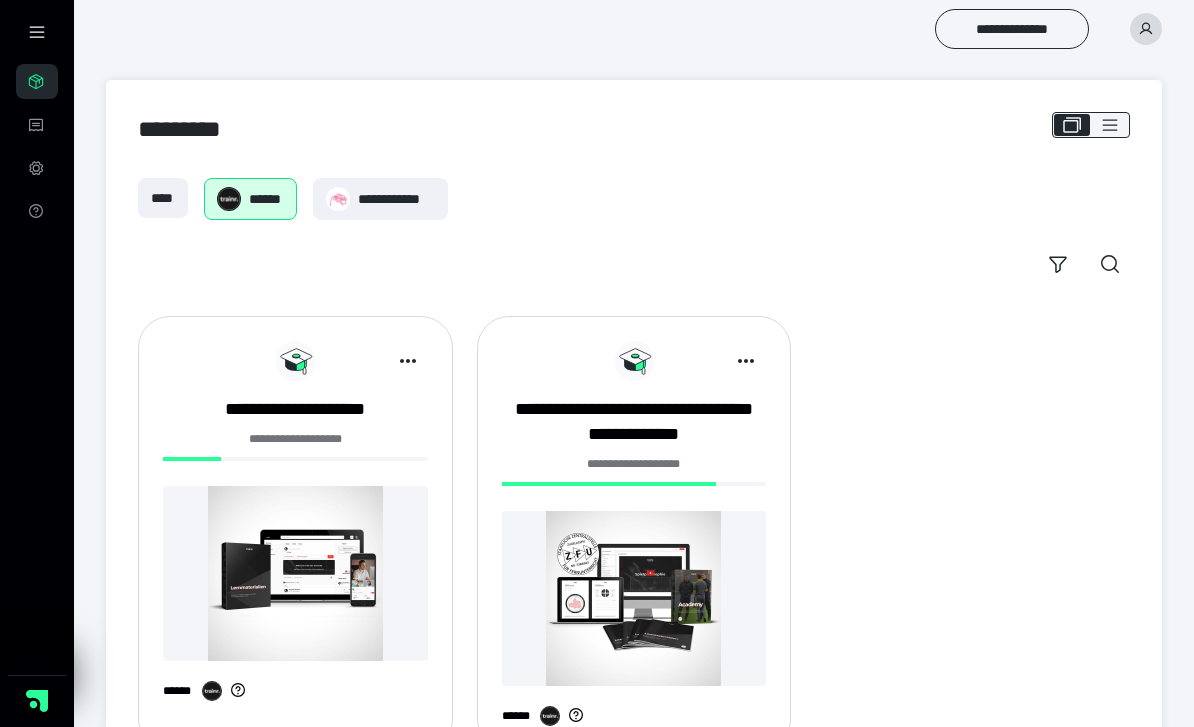 scroll, scrollTop: 80, scrollLeft: 0, axis: vertical 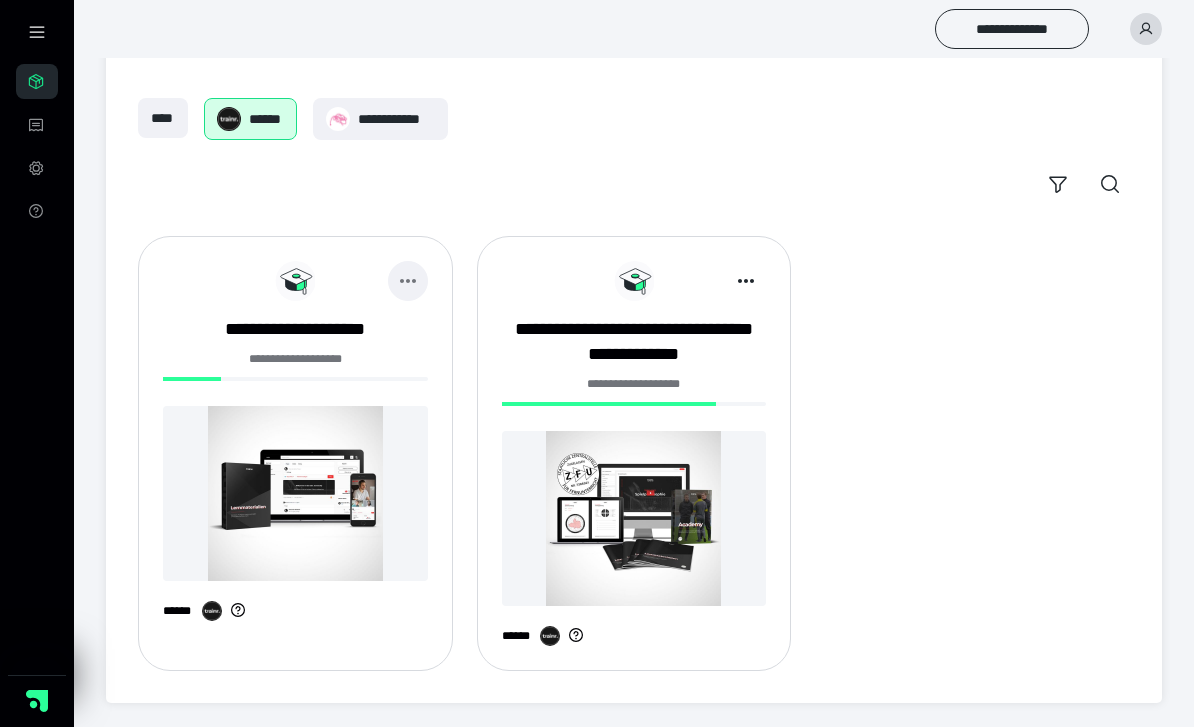 click 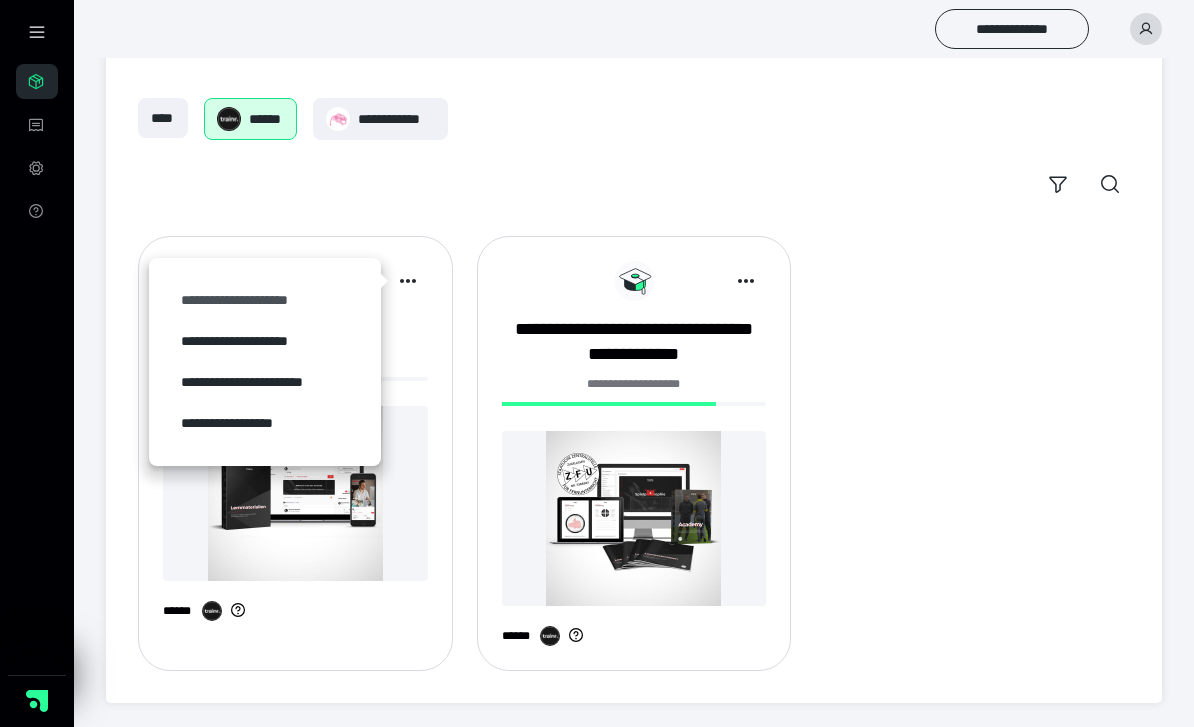 click on "**********" at bounding box center (265, 300) 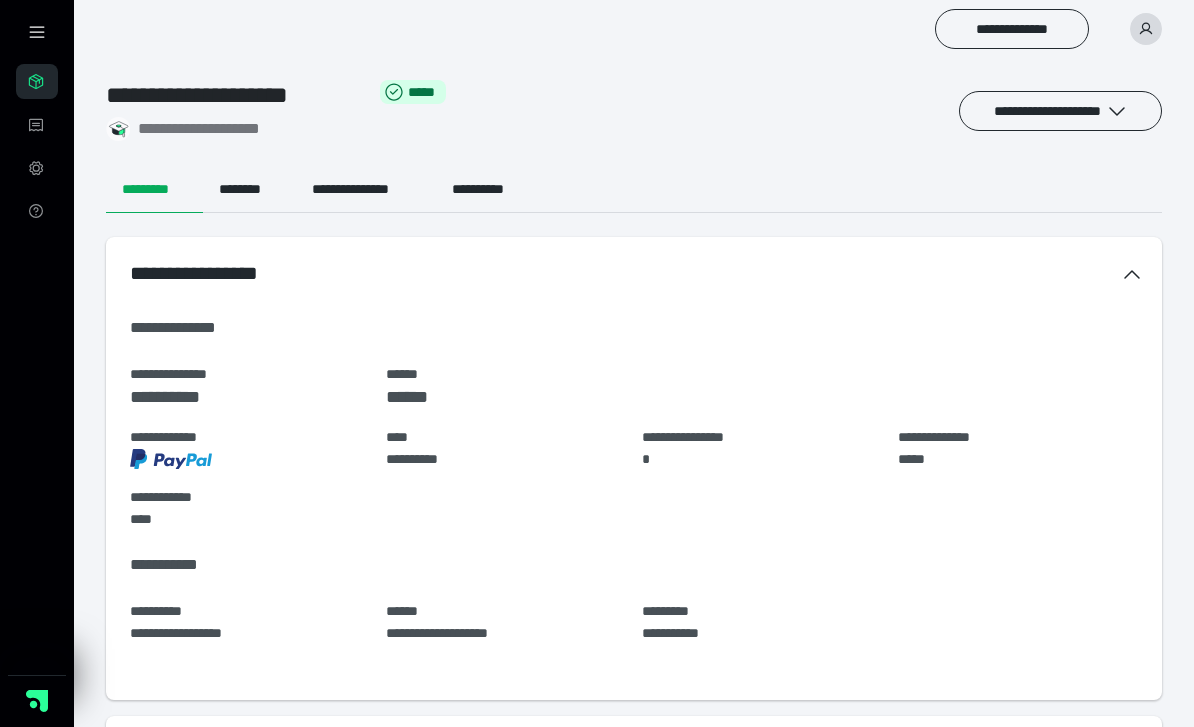 scroll, scrollTop: 16, scrollLeft: 0, axis: vertical 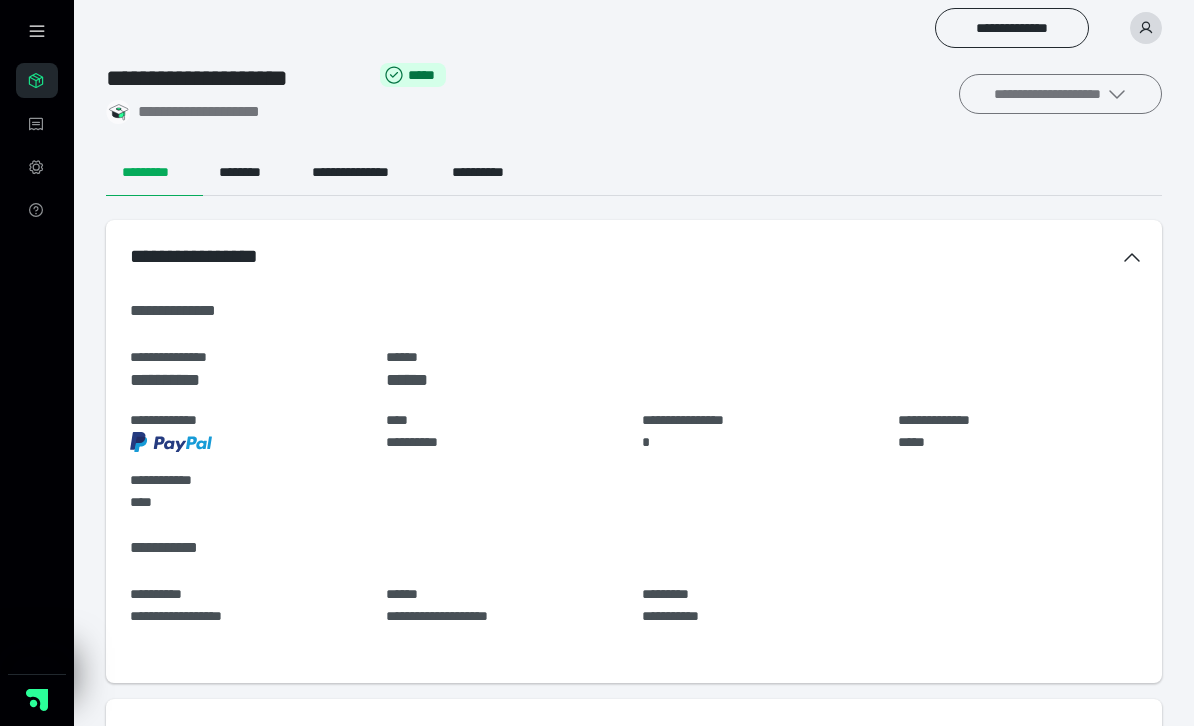 click 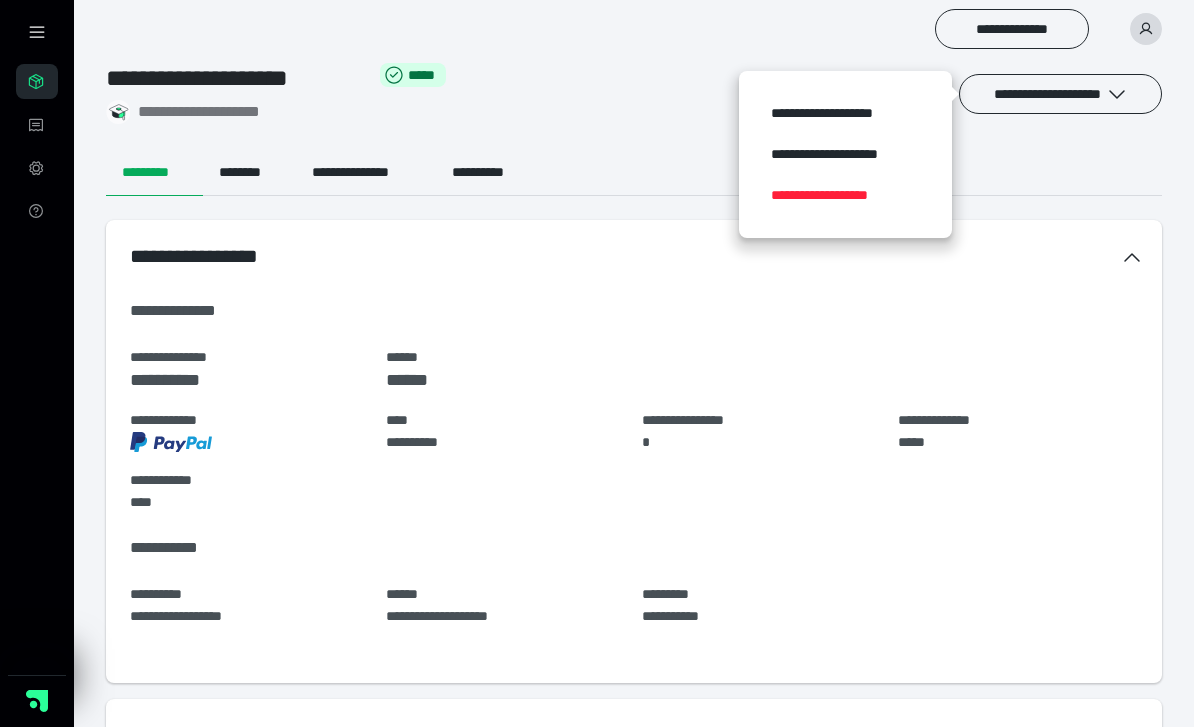 click on "**********" at bounding box center [845, 195] 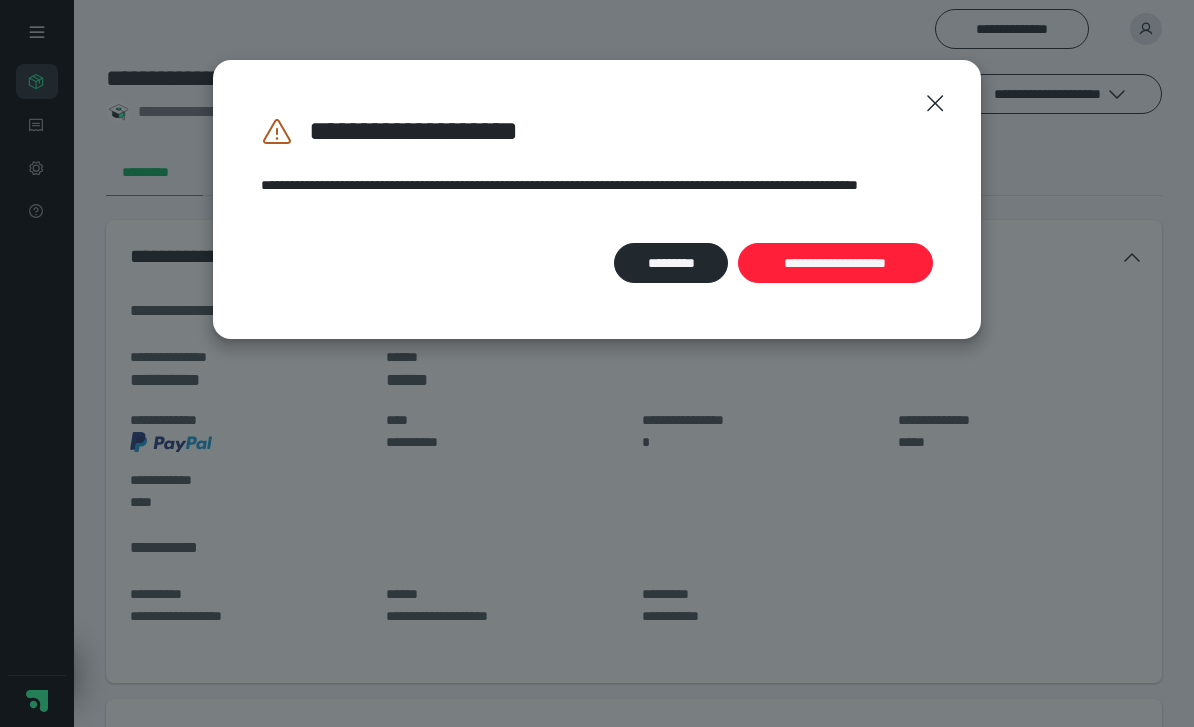 click on "**********" at bounding box center [835, 263] 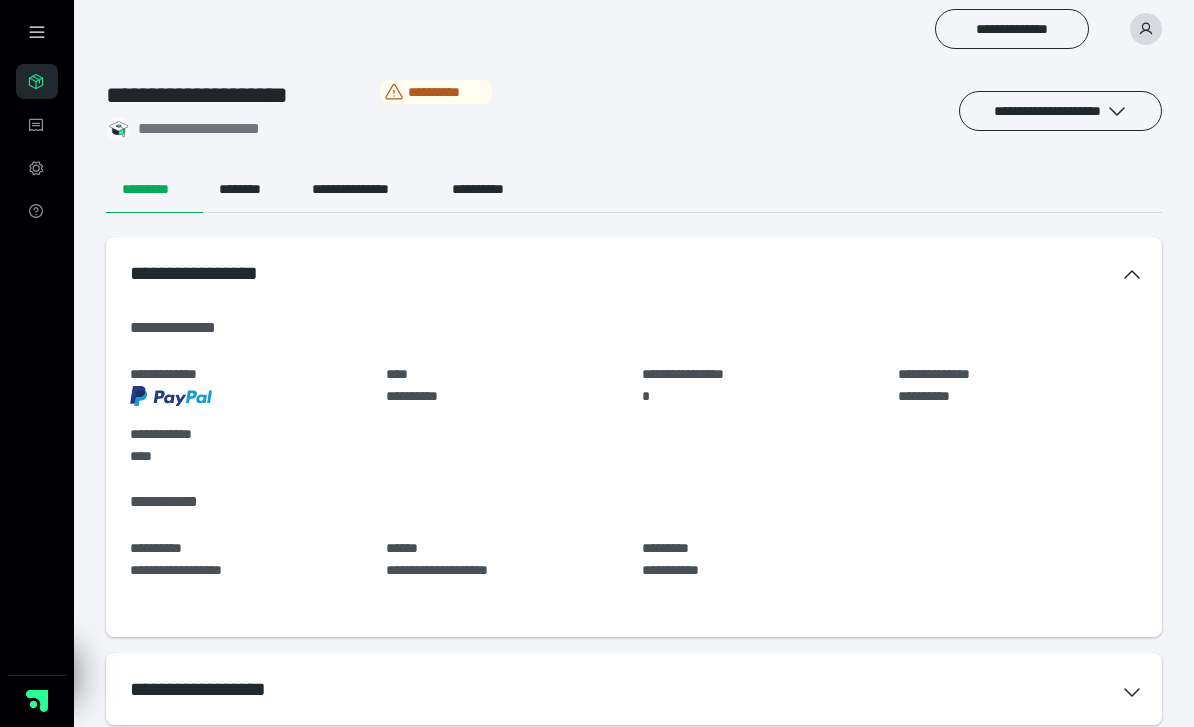 scroll, scrollTop: 21, scrollLeft: 0, axis: vertical 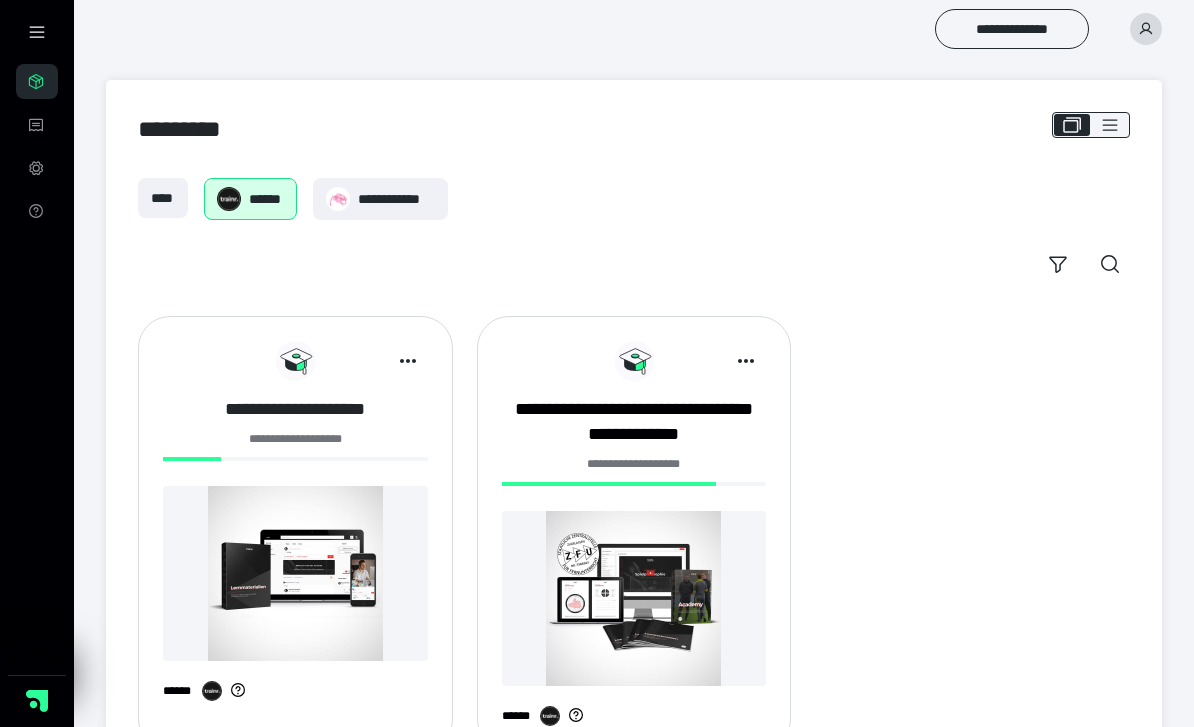 click on "**********" at bounding box center (295, 409) 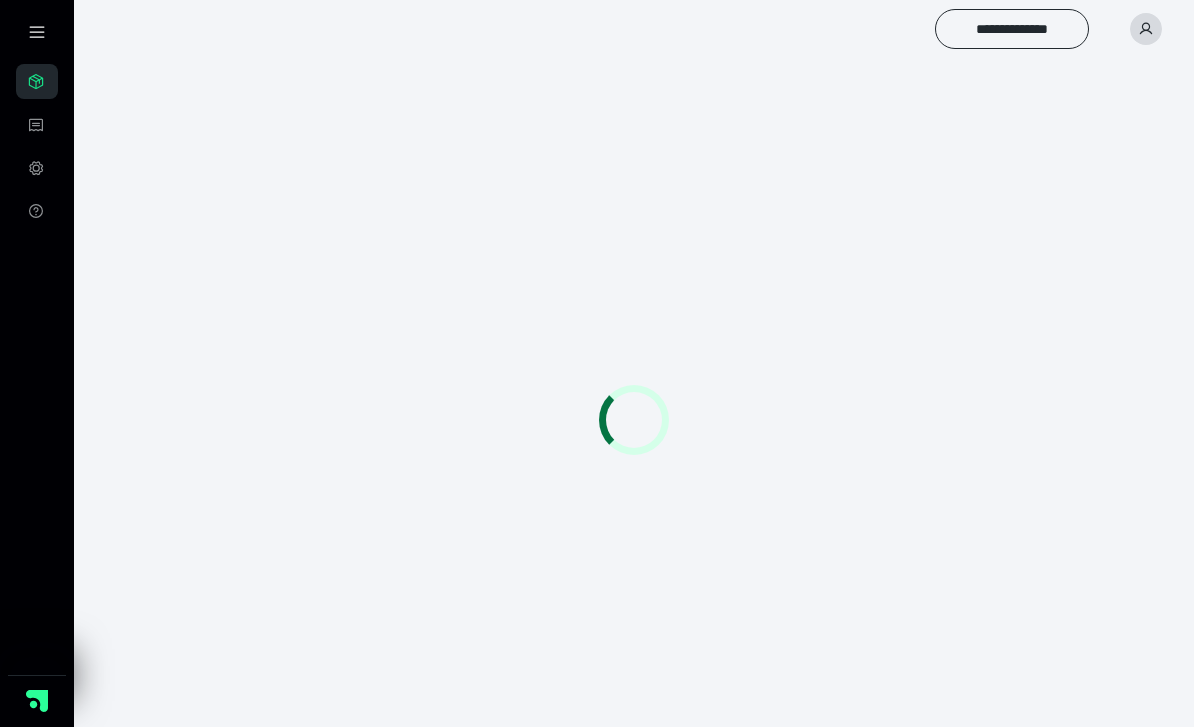 scroll, scrollTop: 0, scrollLeft: 0, axis: both 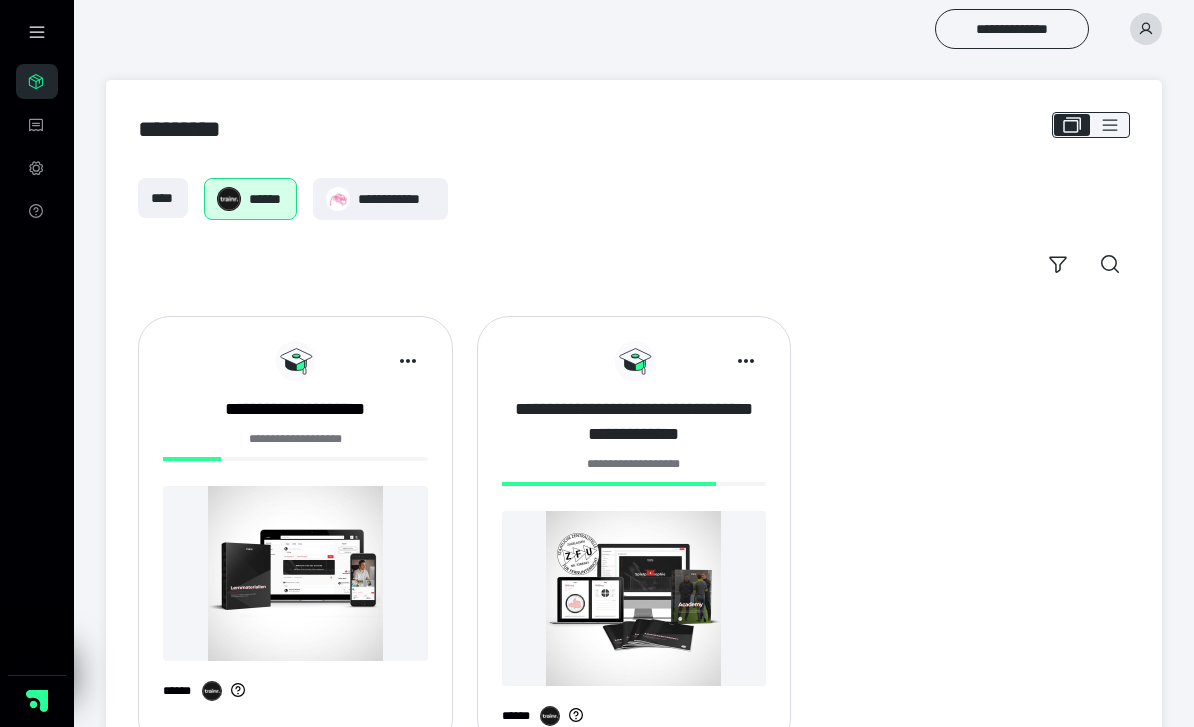 click on "**********" at bounding box center [634, 422] 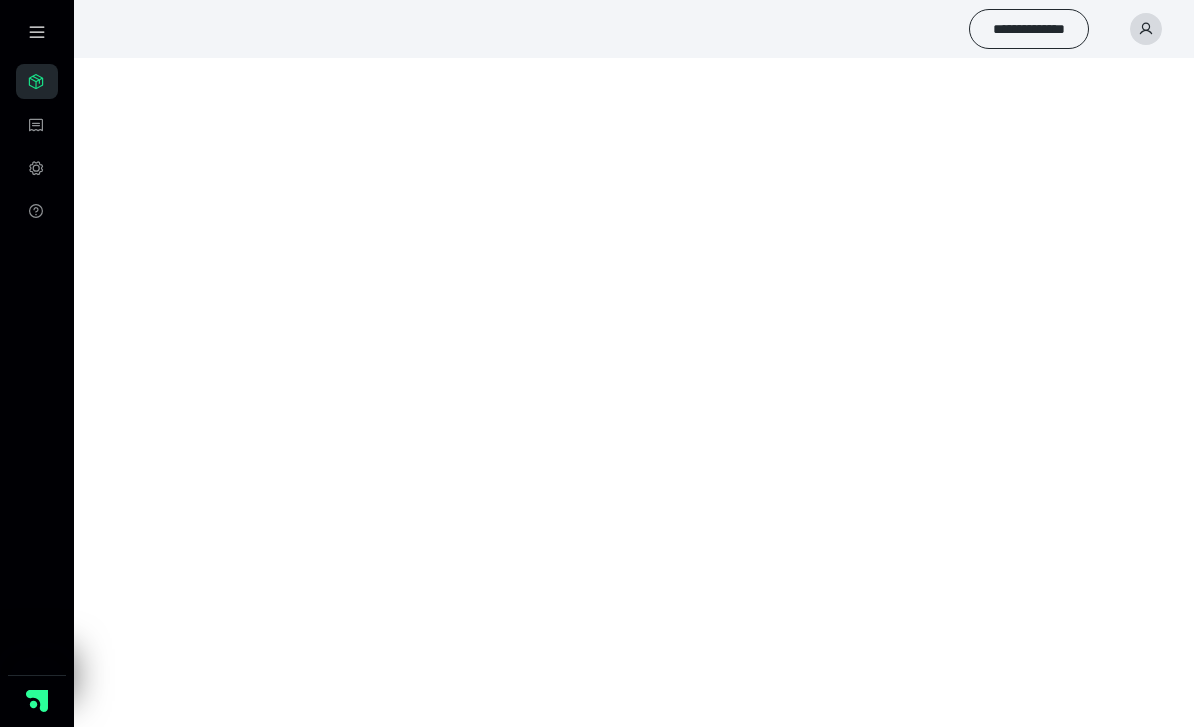 scroll, scrollTop: 0, scrollLeft: 0, axis: both 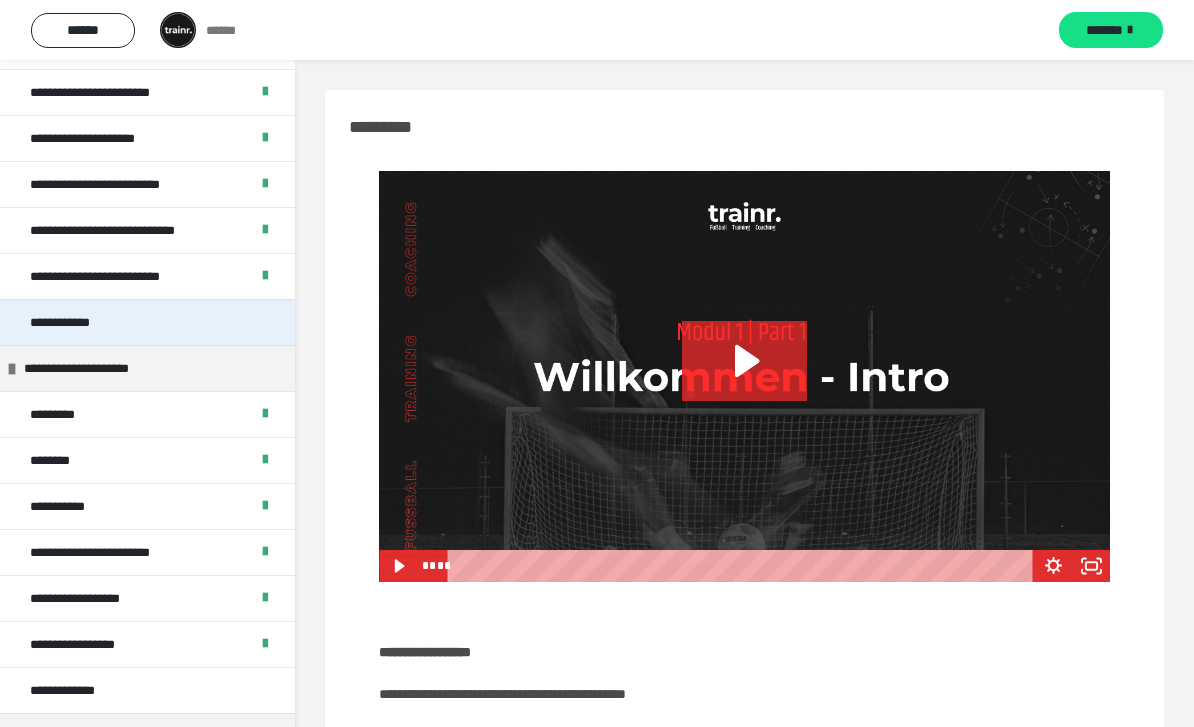 click on "**********" at bounding box center (64, 322) 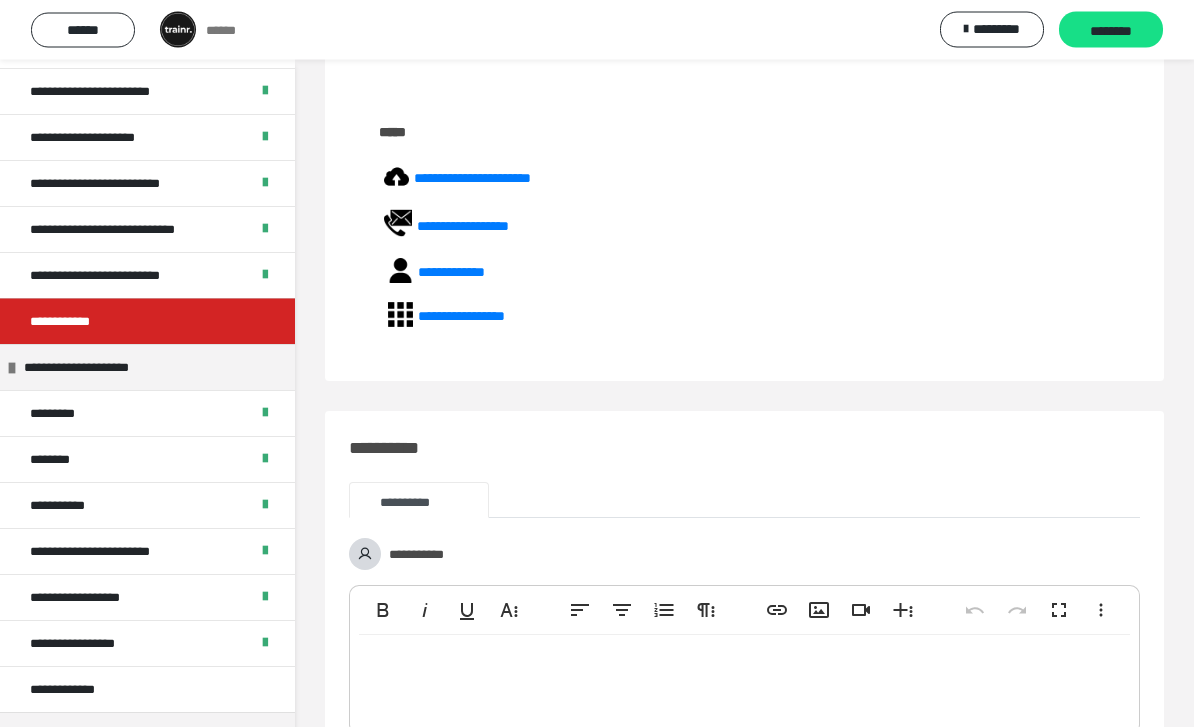 scroll, scrollTop: 542, scrollLeft: 0, axis: vertical 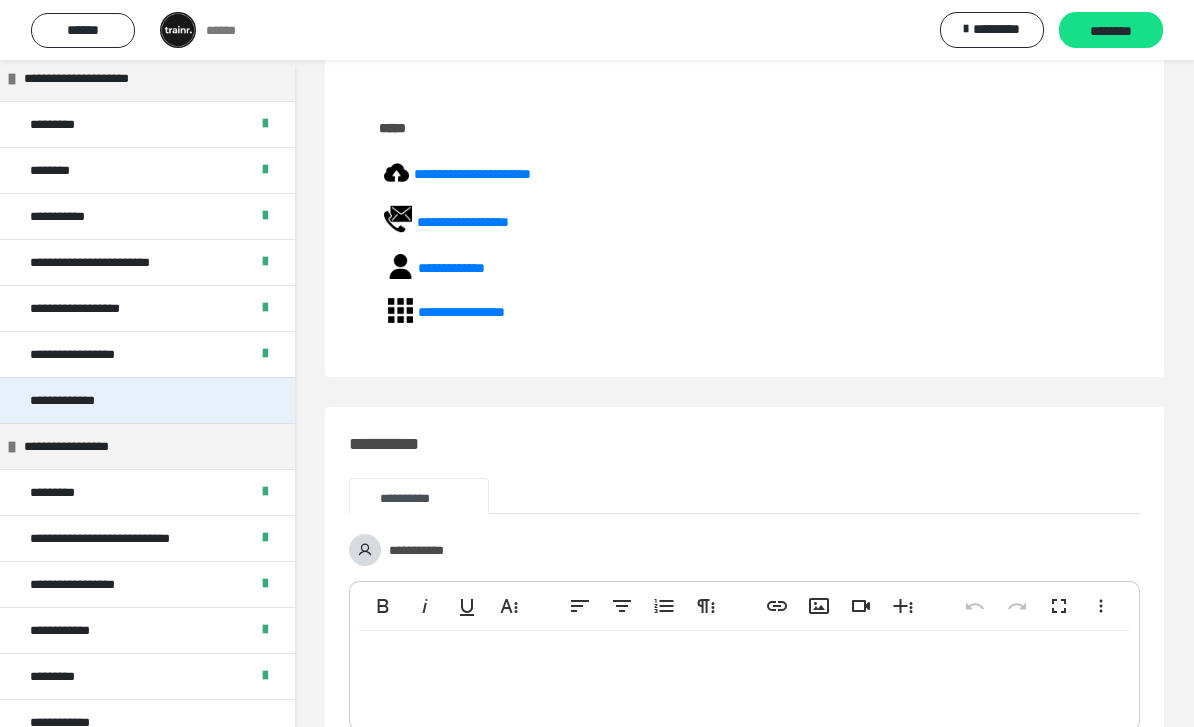 click on "**********" at bounding box center [66, 400] 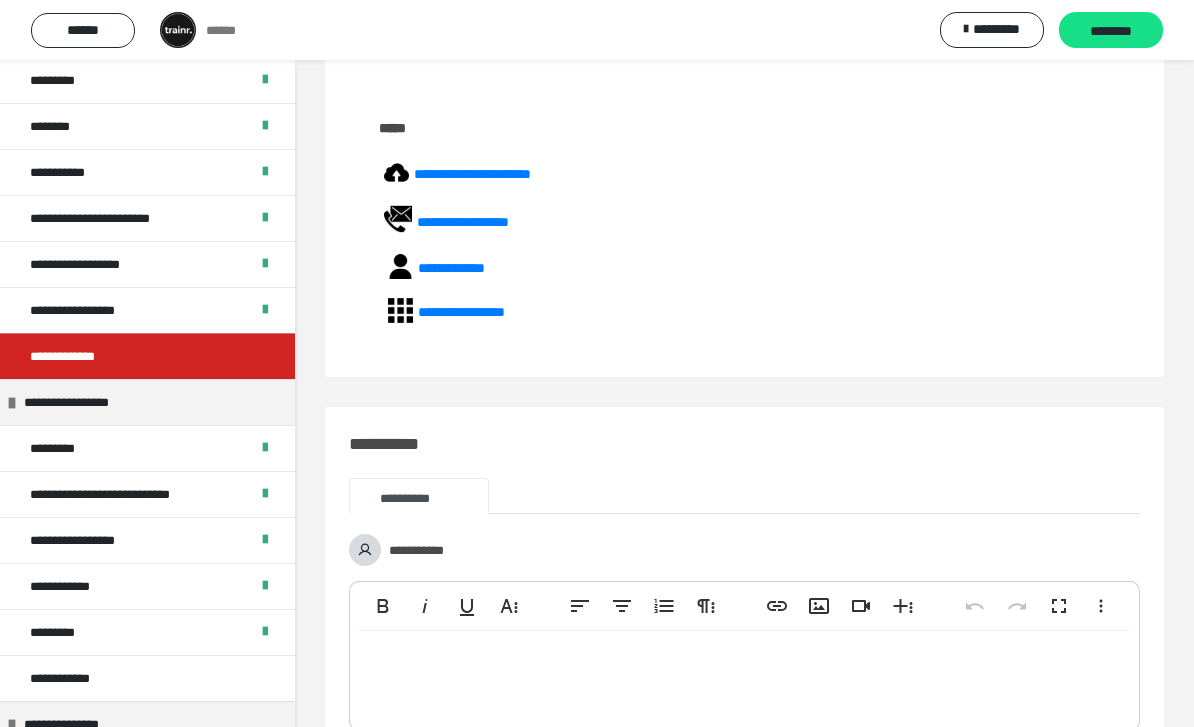 scroll, scrollTop: 903, scrollLeft: 0, axis: vertical 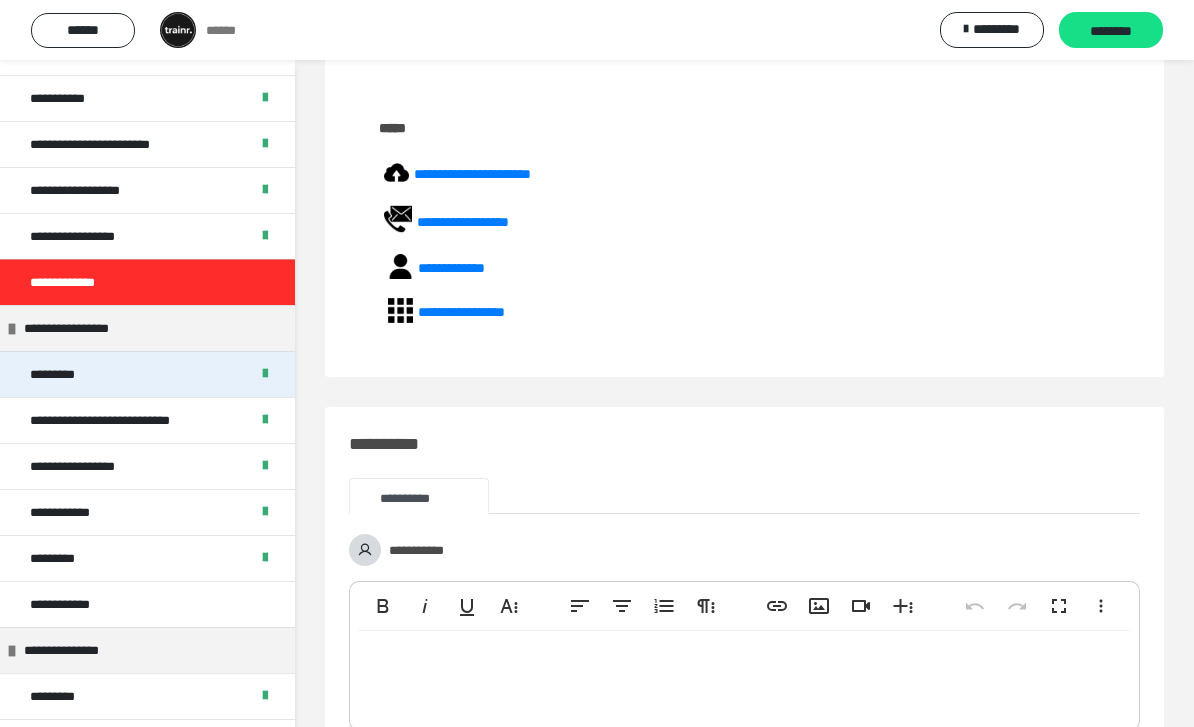 click on "*********" at bounding box center (55, 374) 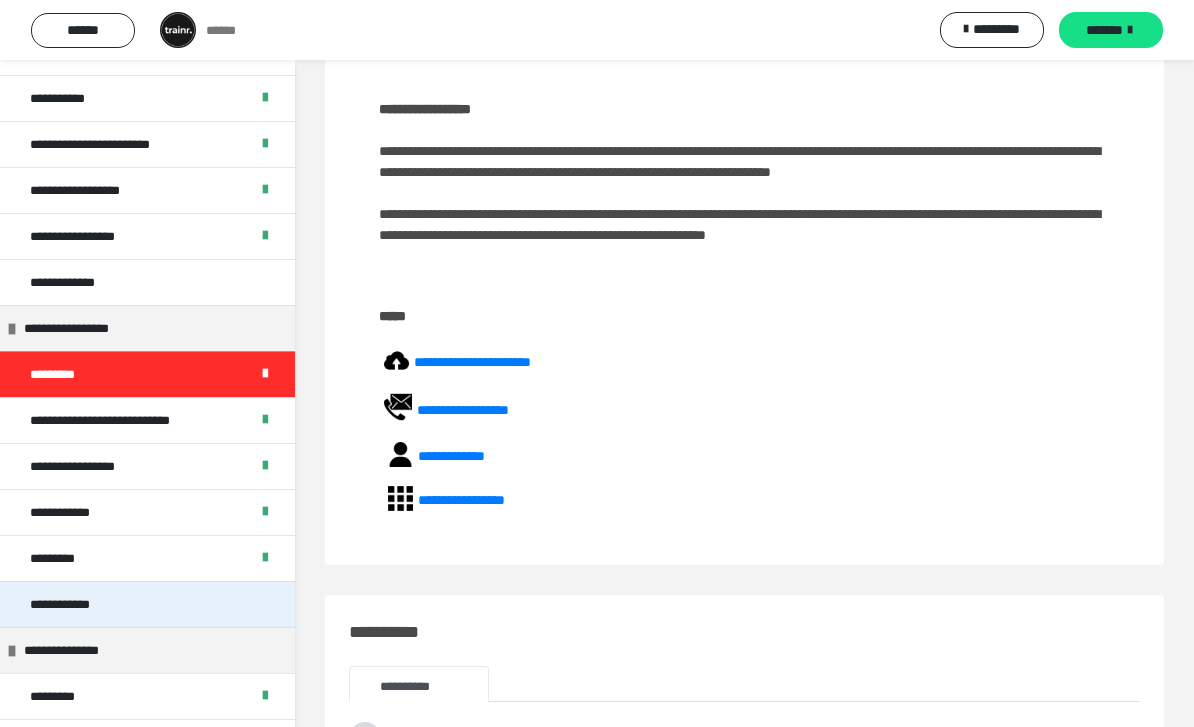 click on "**********" at bounding box center [67, 604] 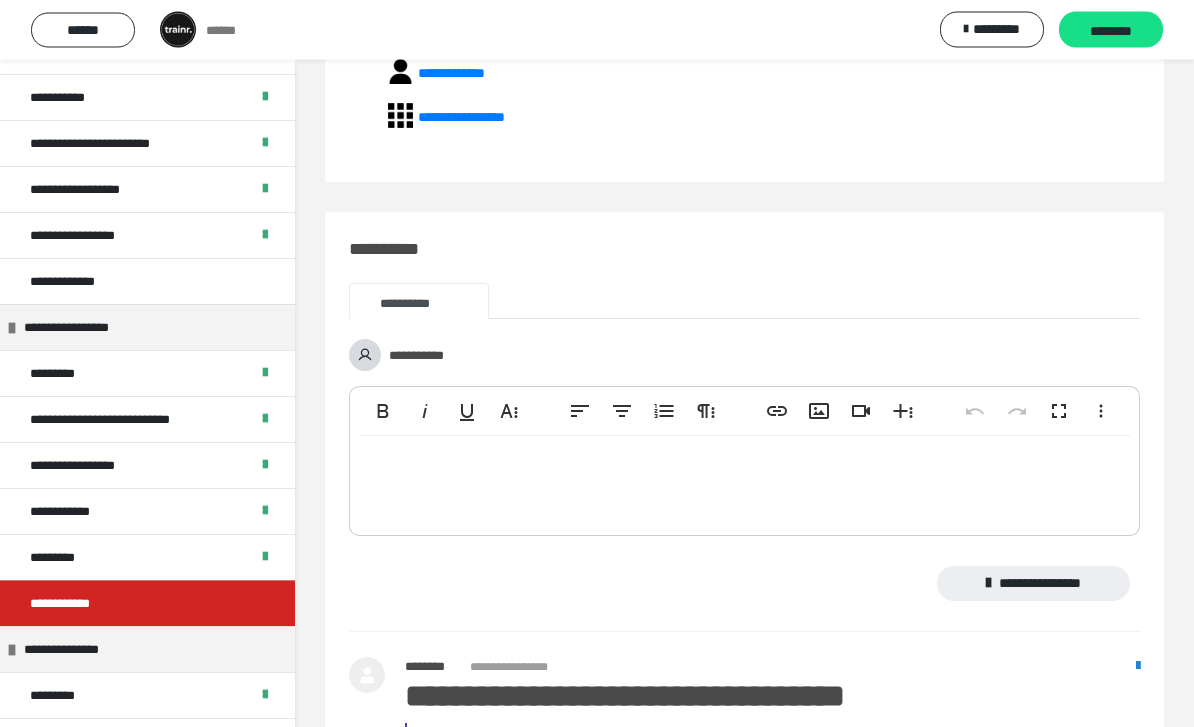 scroll, scrollTop: 748, scrollLeft: 0, axis: vertical 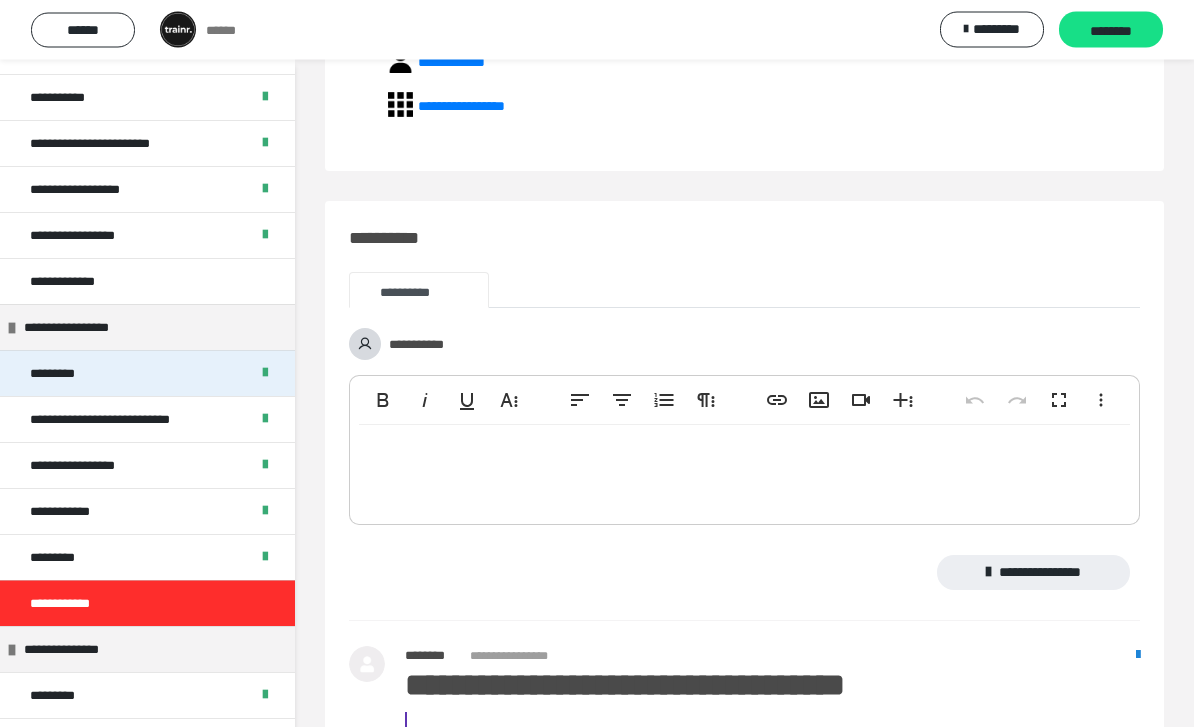 click on "*********" at bounding box center [55, 374] 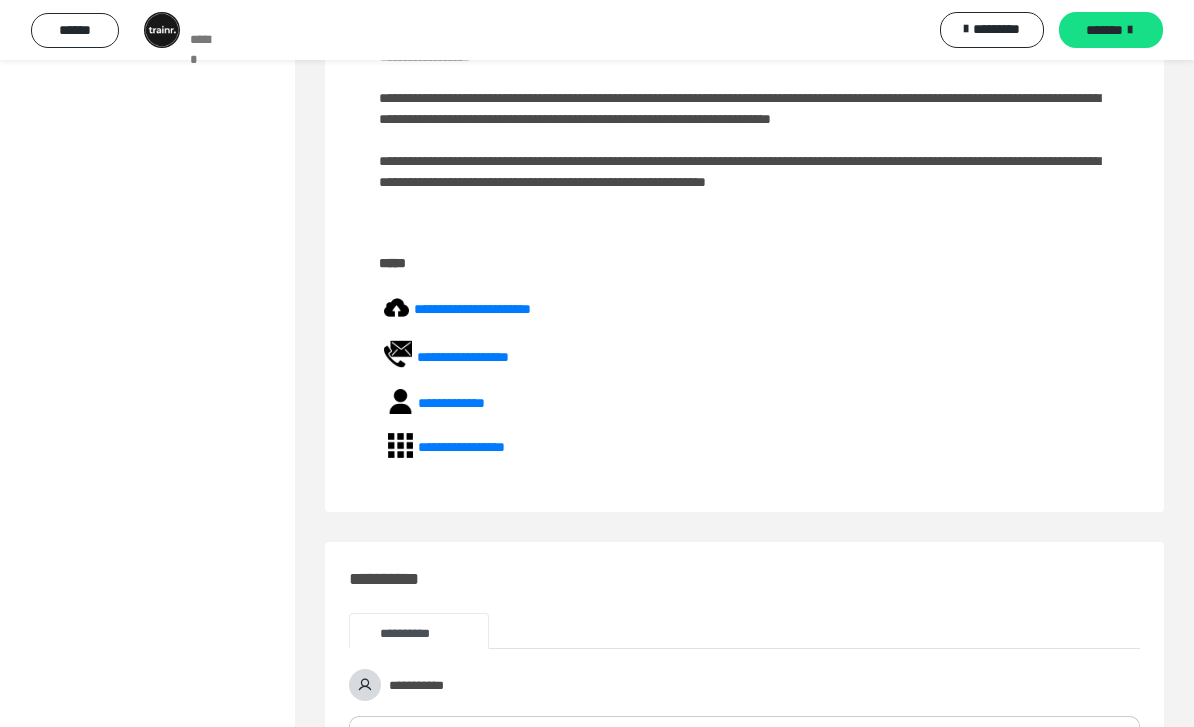 scroll, scrollTop: 985, scrollLeft: 0, axis: vertical 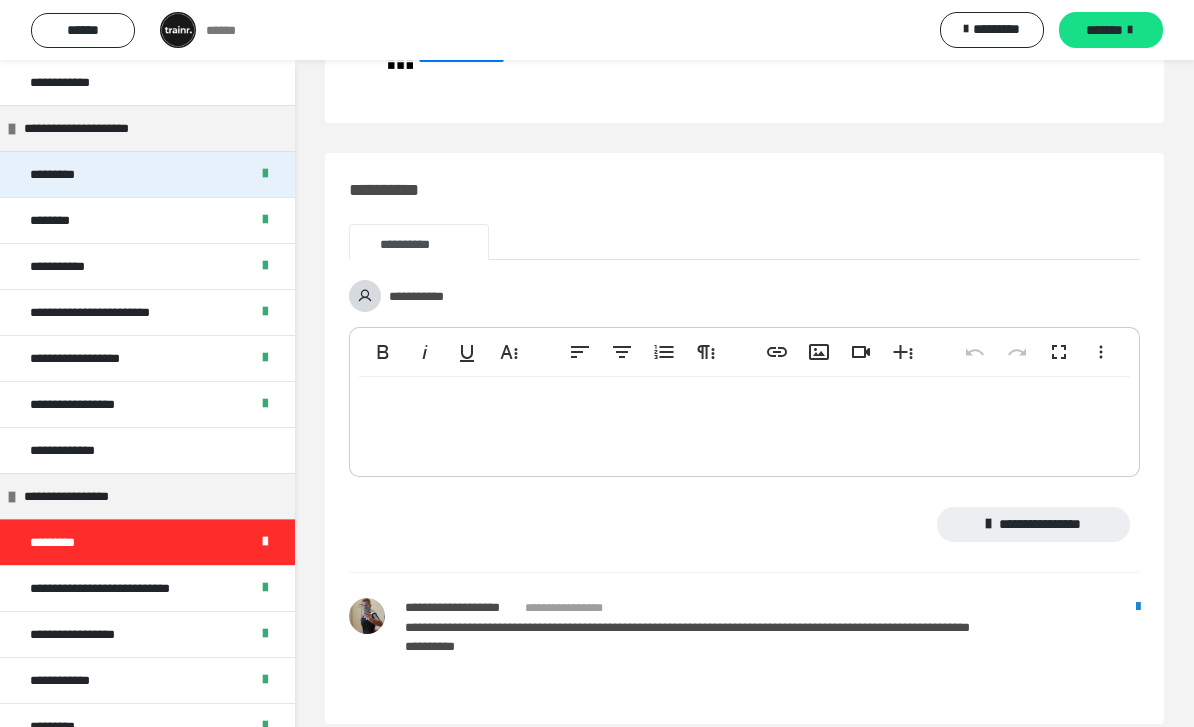 click on "*********" at bounding box center (54, 174) 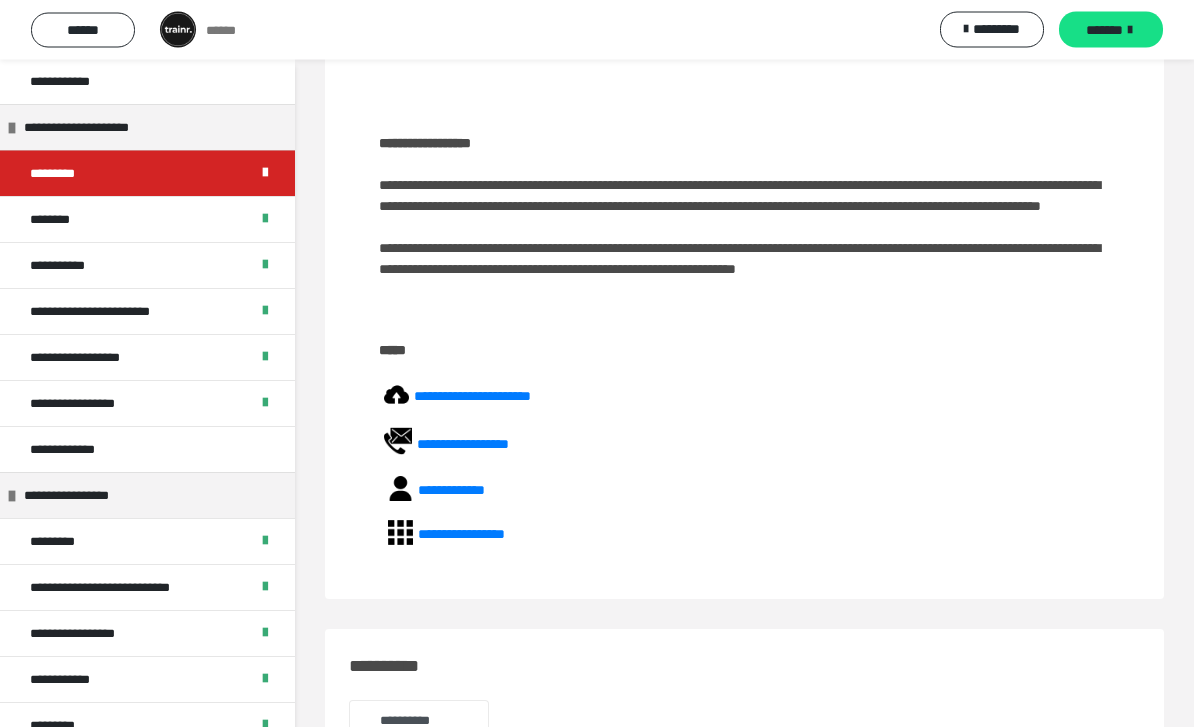 scroll, scrollTop: 509, scrollLeft: 0, axis: vertical 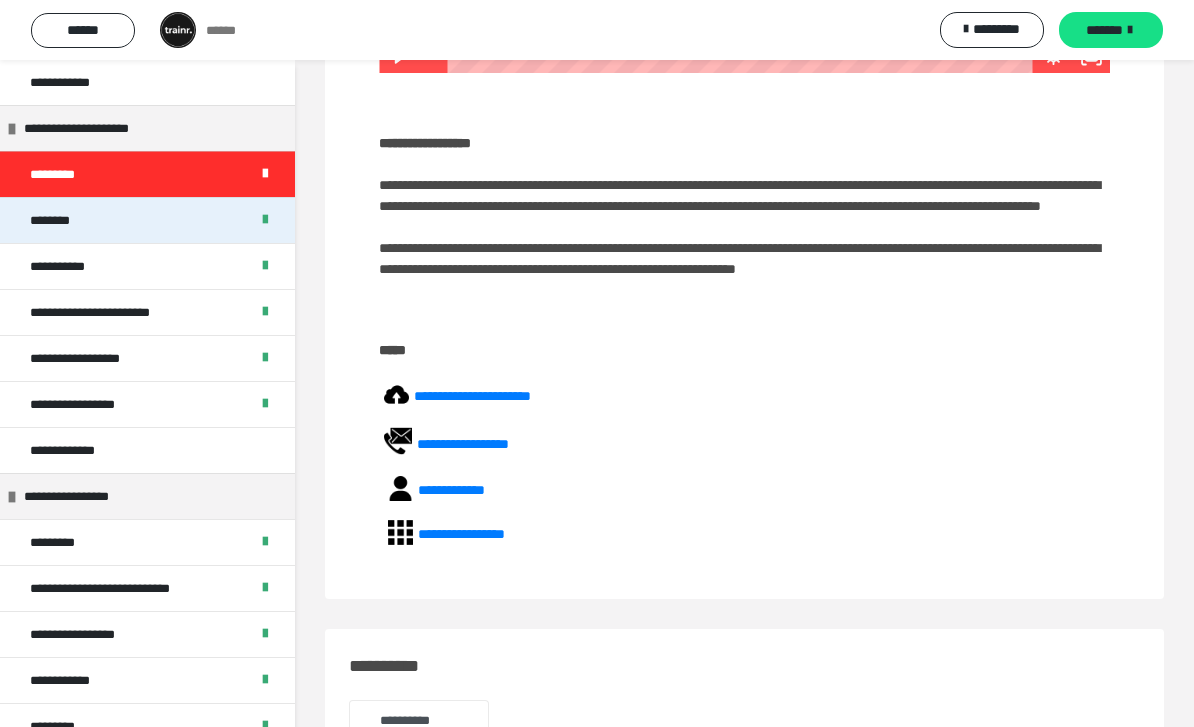 click on "********" at bounding box center [55, 220] 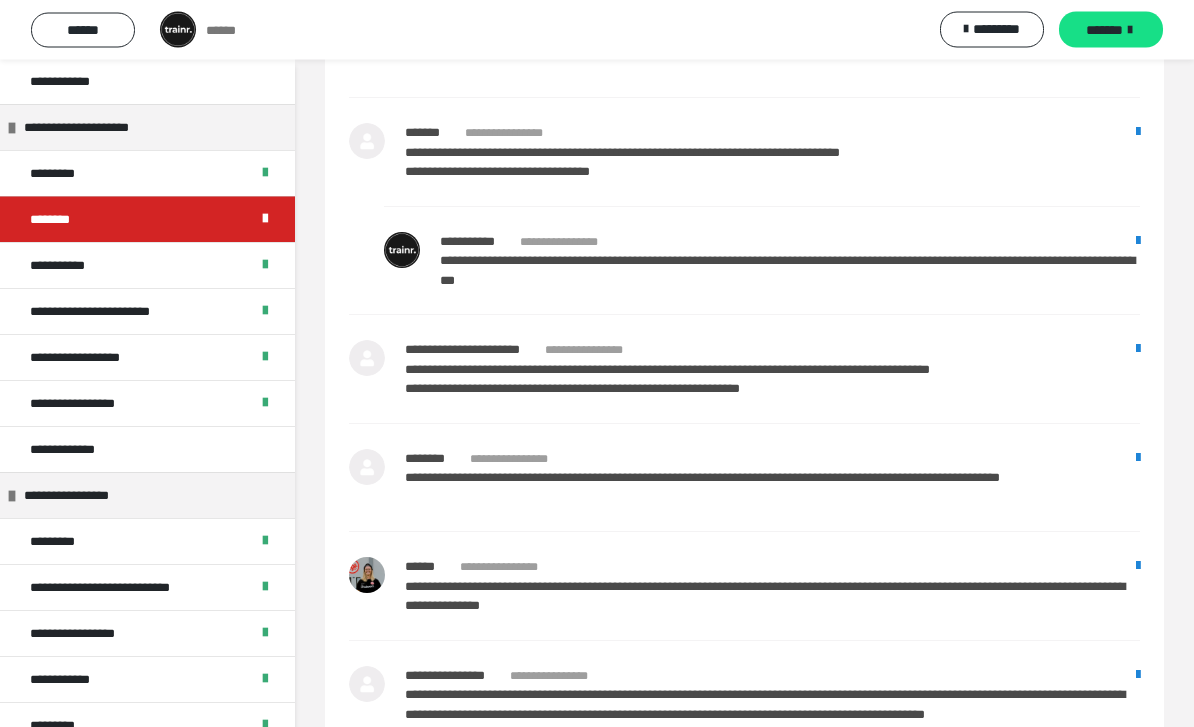 scroll, scrollTop: 1910, scrollLeft: 0, axis: vertical 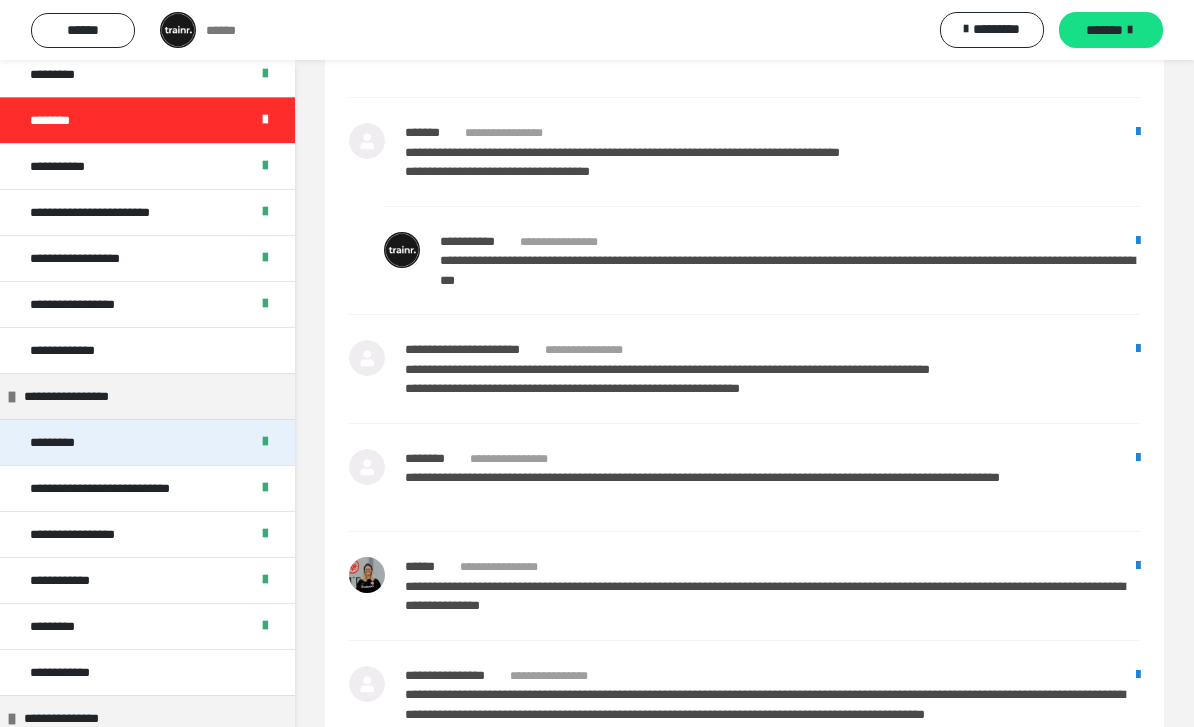 click on "*********" at bounding box center (55, 442) 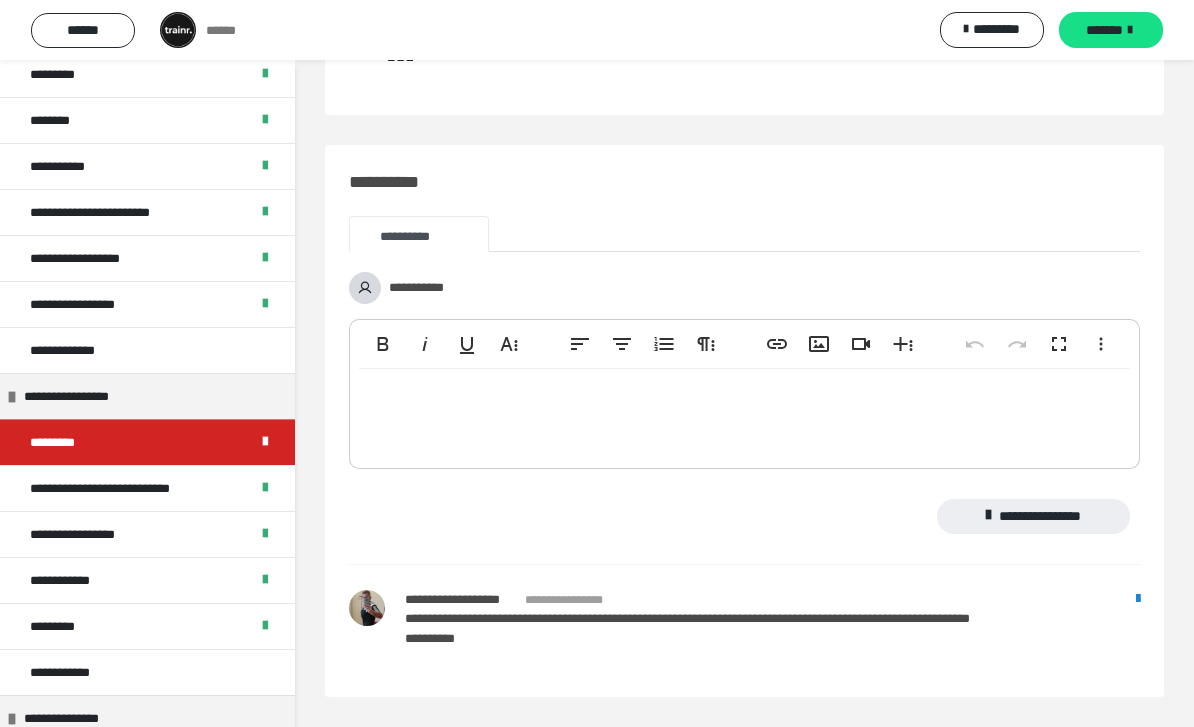 scroll, scrollTop: 988, scrollLeft: 0, axis: vertical 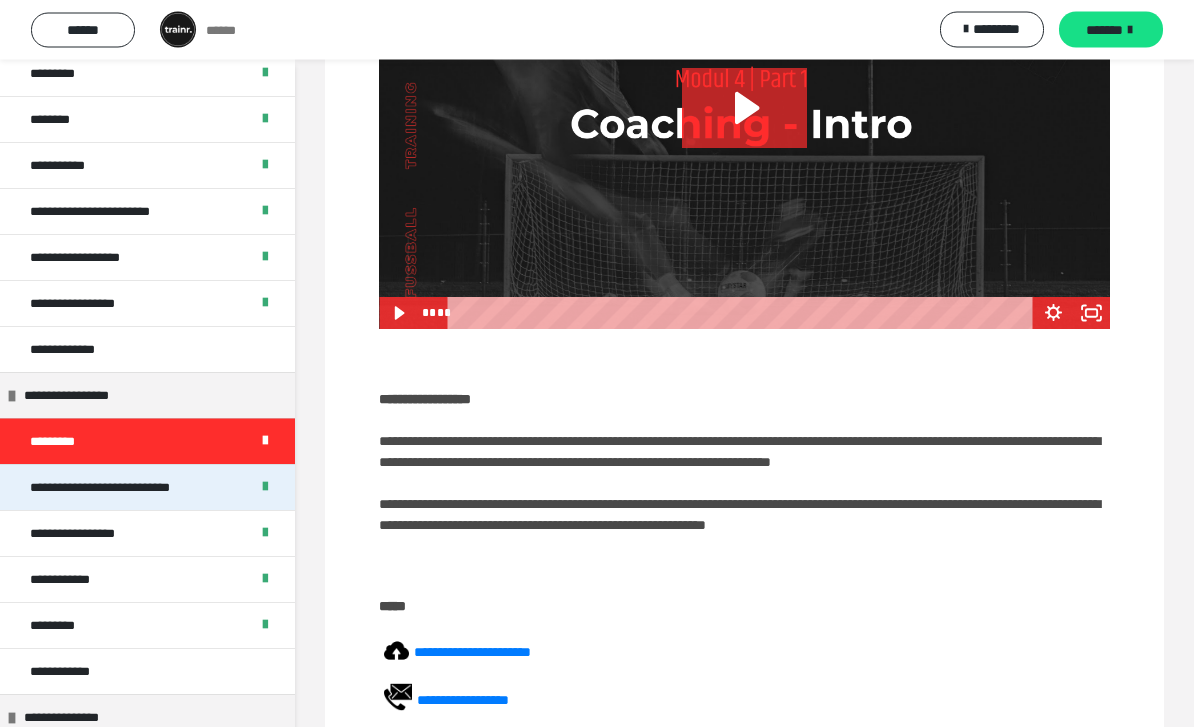 click on "**********" at bounding box center [122, 488] 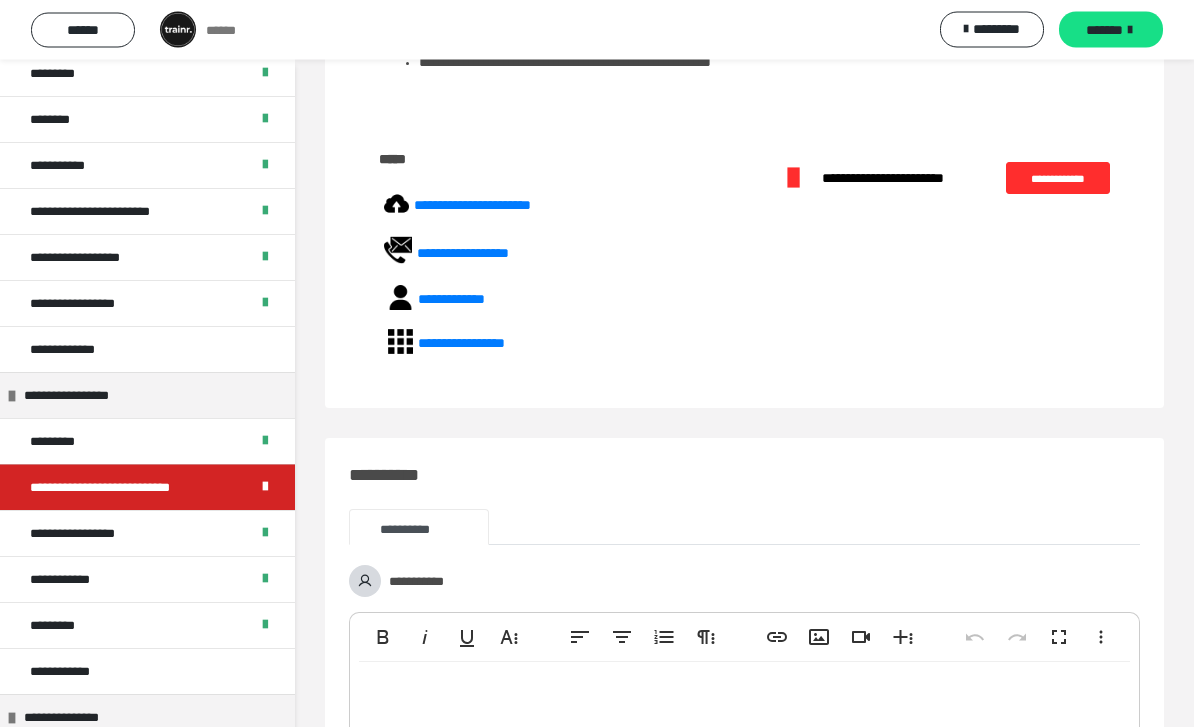 scroll, scrollTop: 790, scrollLeft: 0, axis: vertical 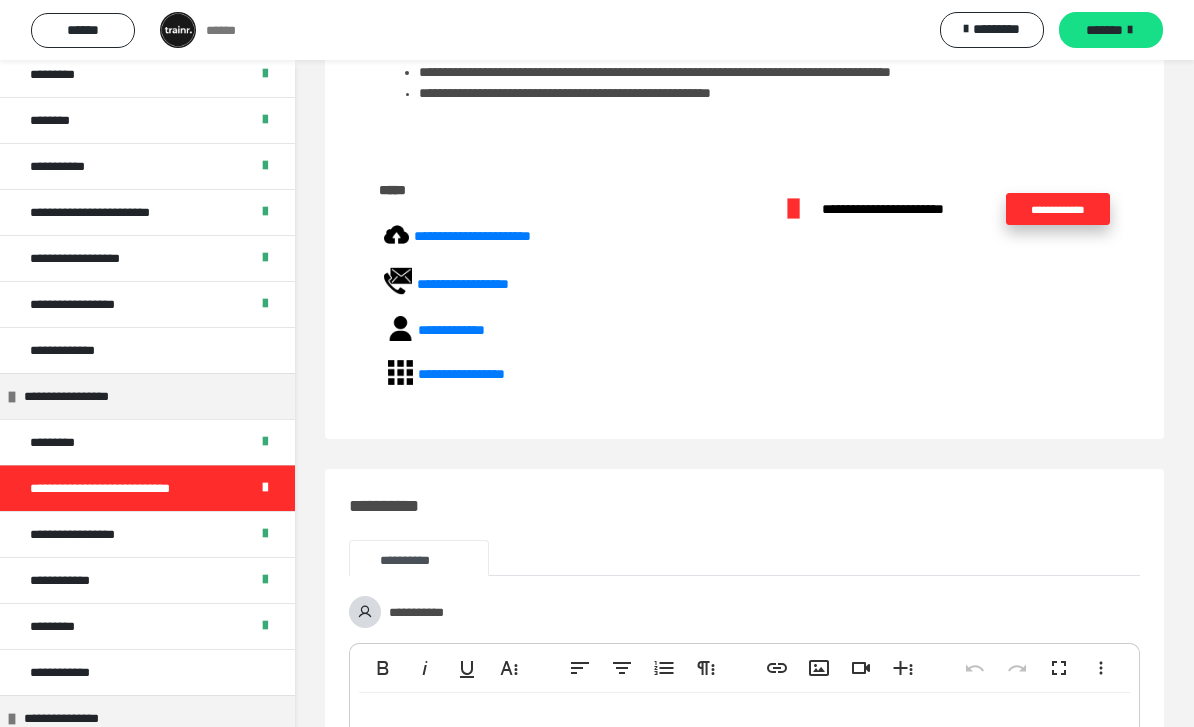 click on "**********" at bounding box center [1058, 209] 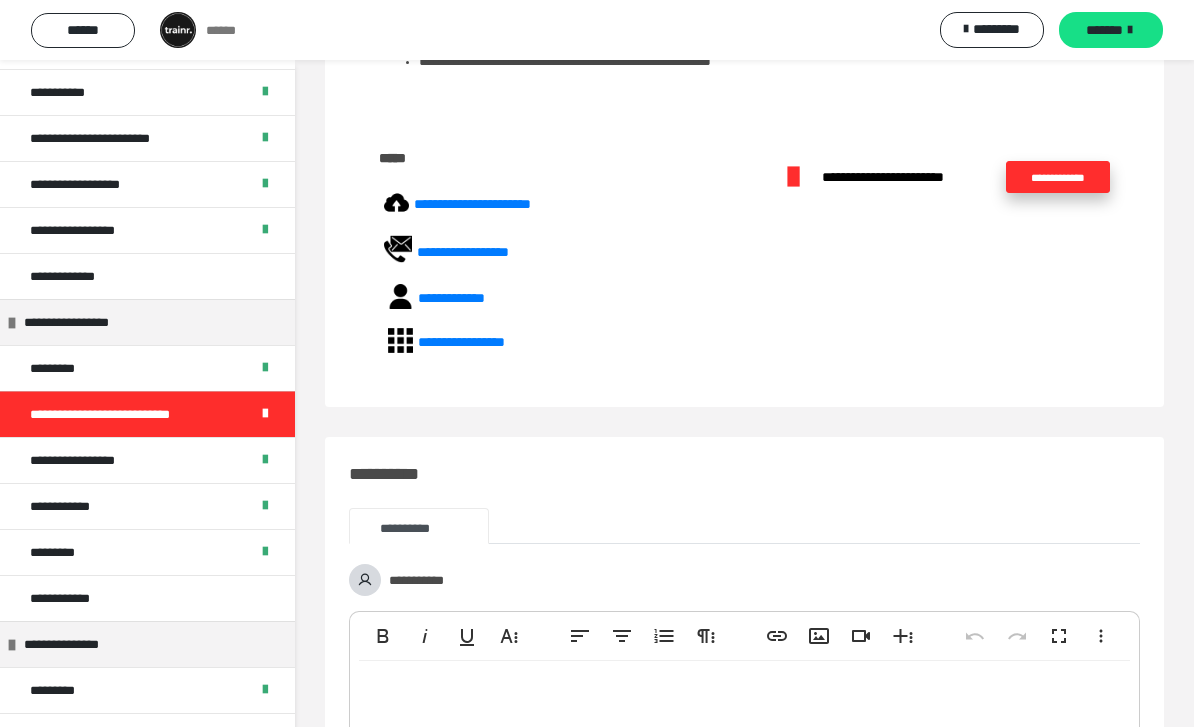 scroll, scrollTop: 946, scrollLeft: 0, axis: vertical 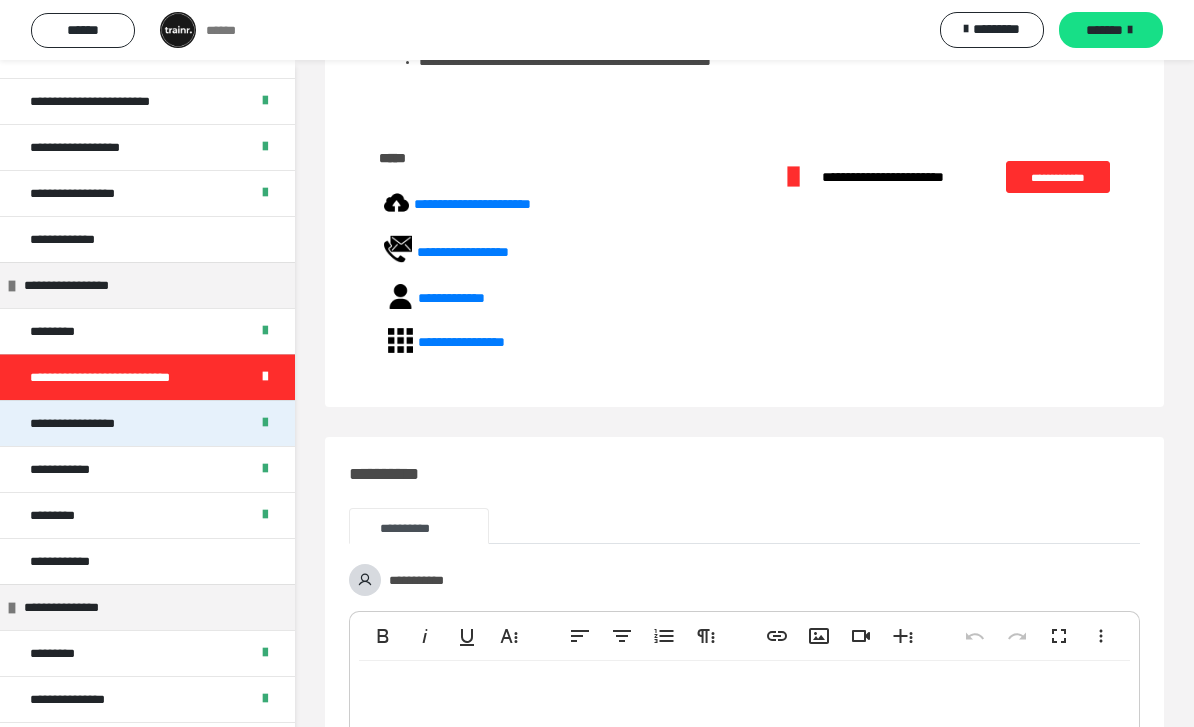 click on "**********" at bounding box center [94, 423] 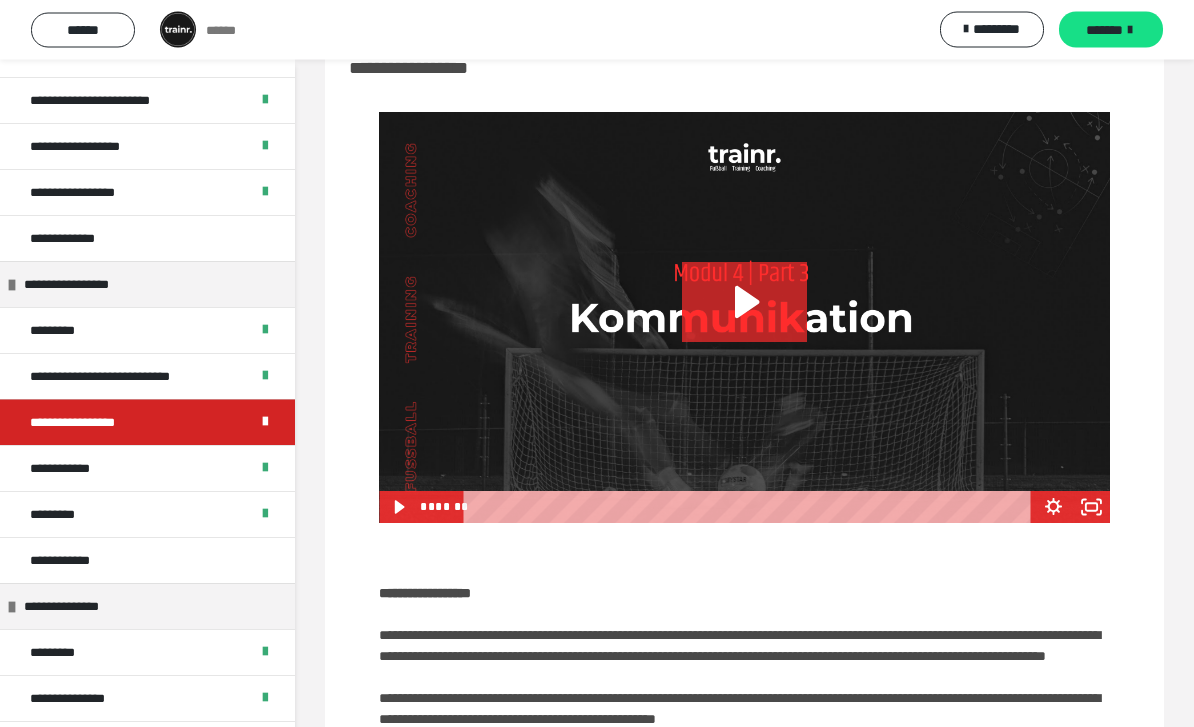scroll, scrollTop: 0, scrollLeft: 0, axis: both 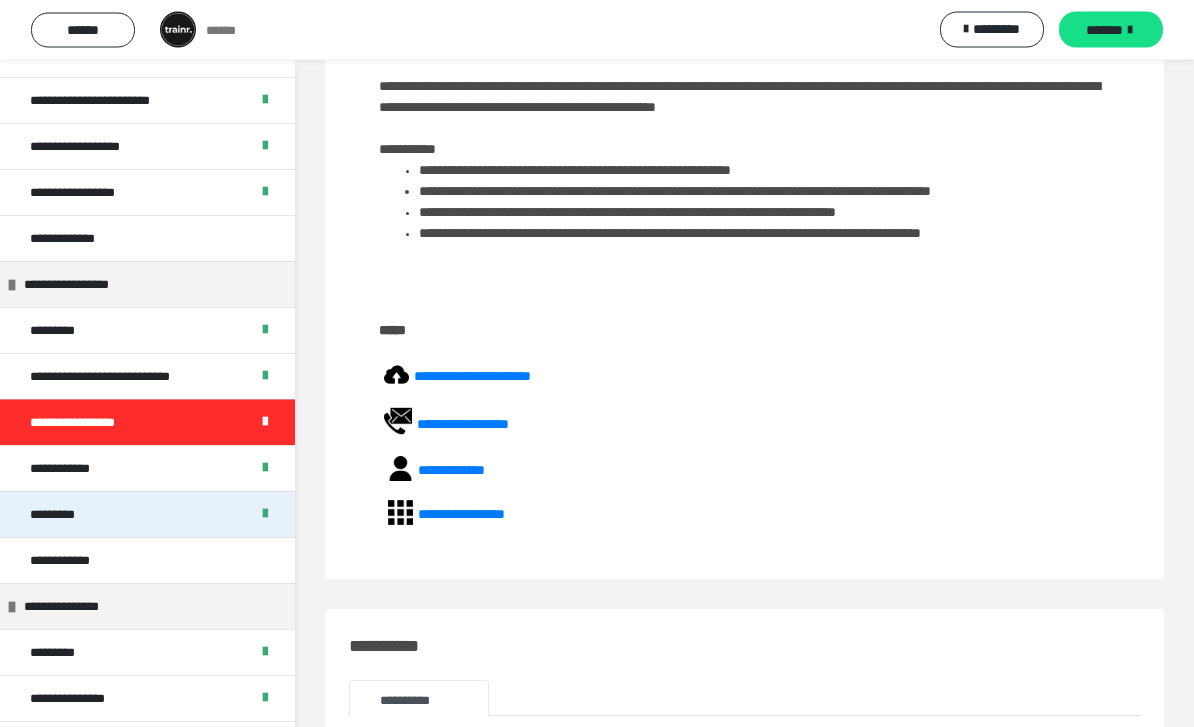 click on "*********" at bounding box center [147, 515] 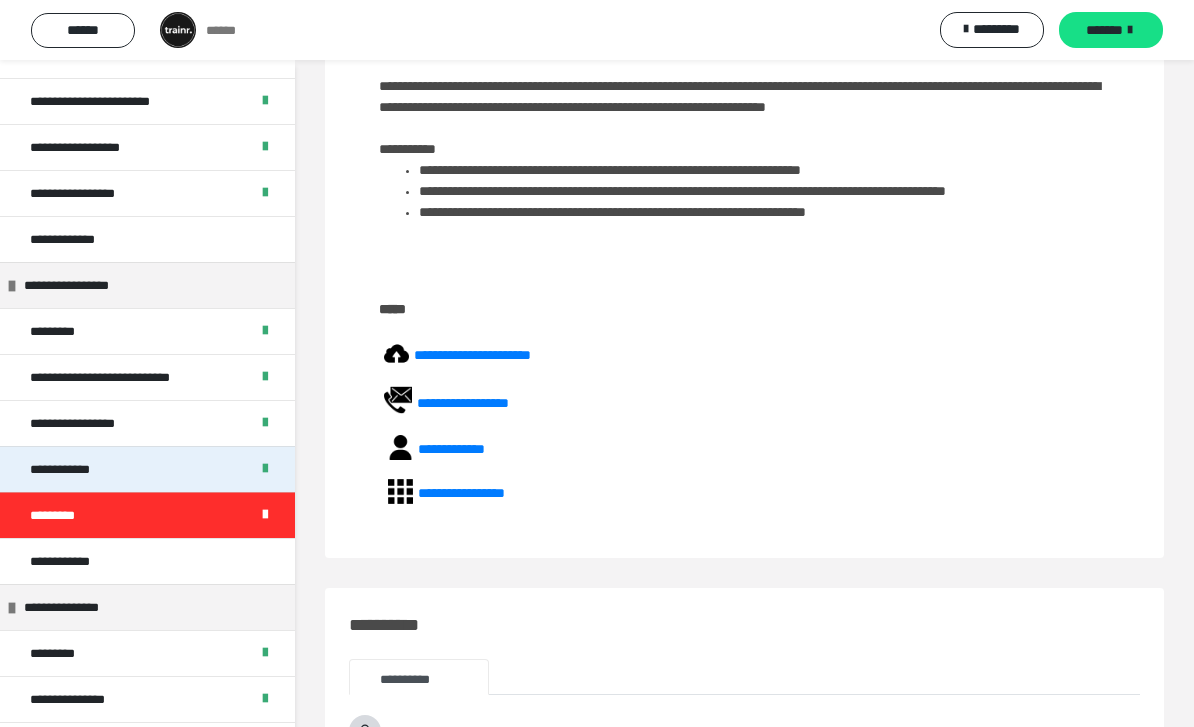 click on "**********" at bounding box center [68, 469] 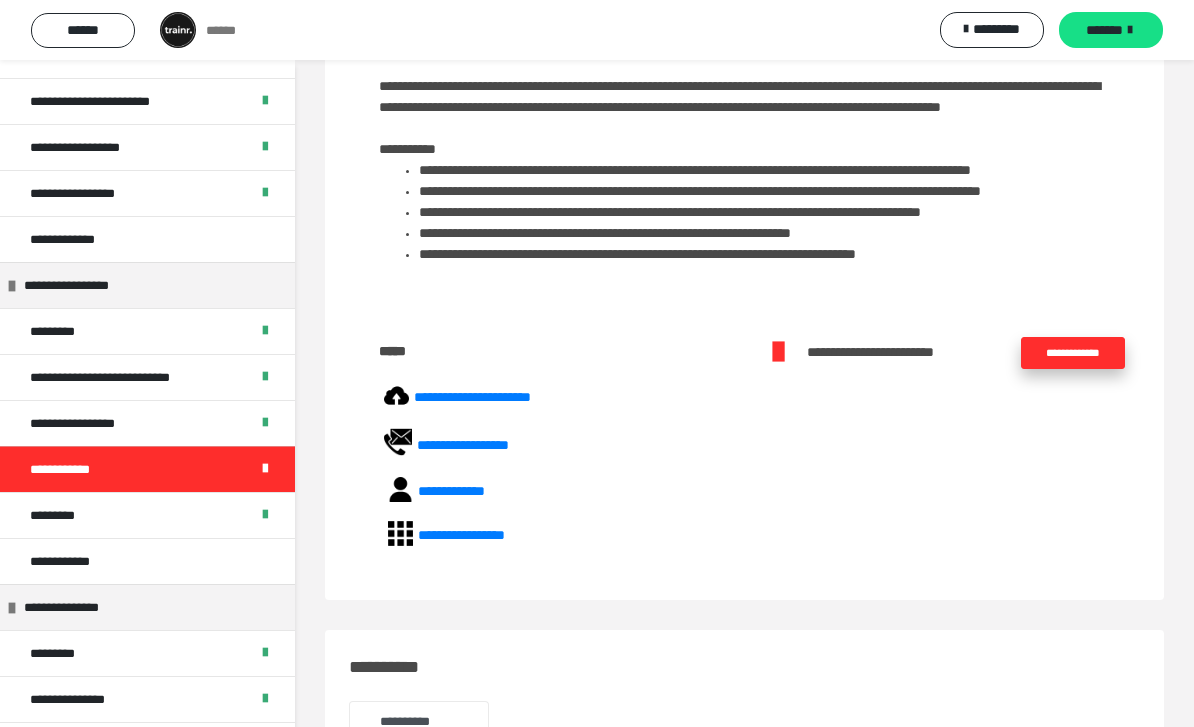 click on "**********" at bounding box center (1073, 353) 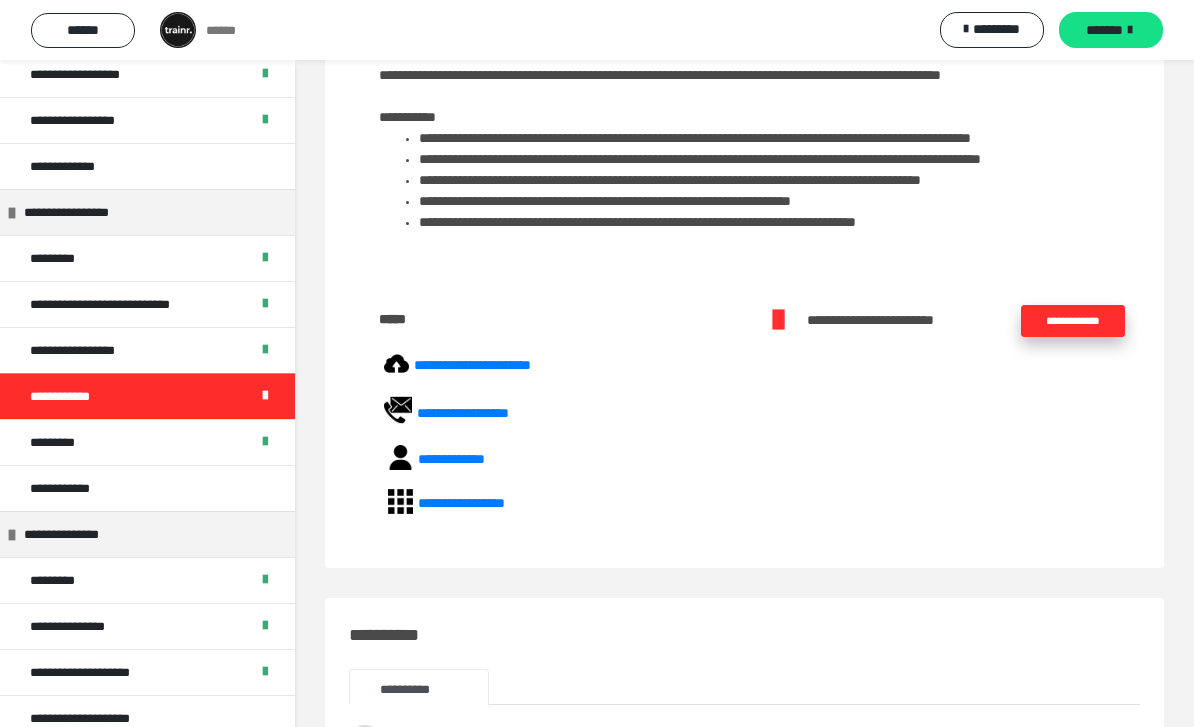 scroll, scrollTop: 1021, scrollLeft: 0, axis: vertical 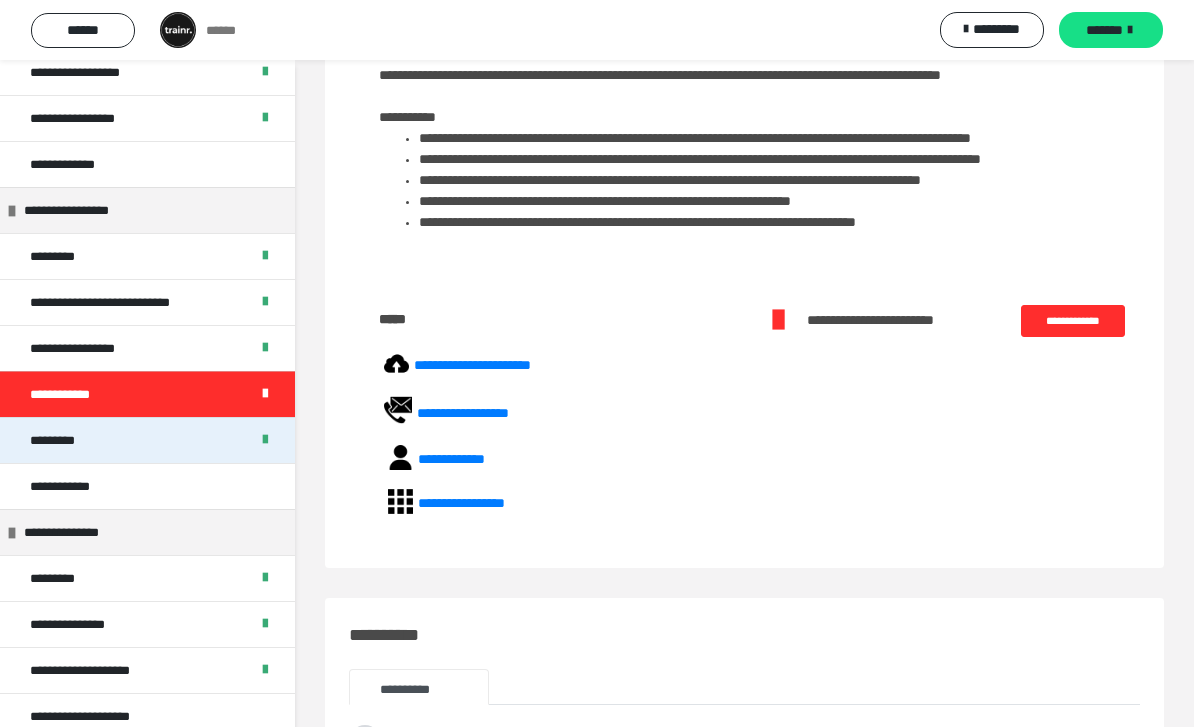 click on "*********" at bounding box center [57, 440] 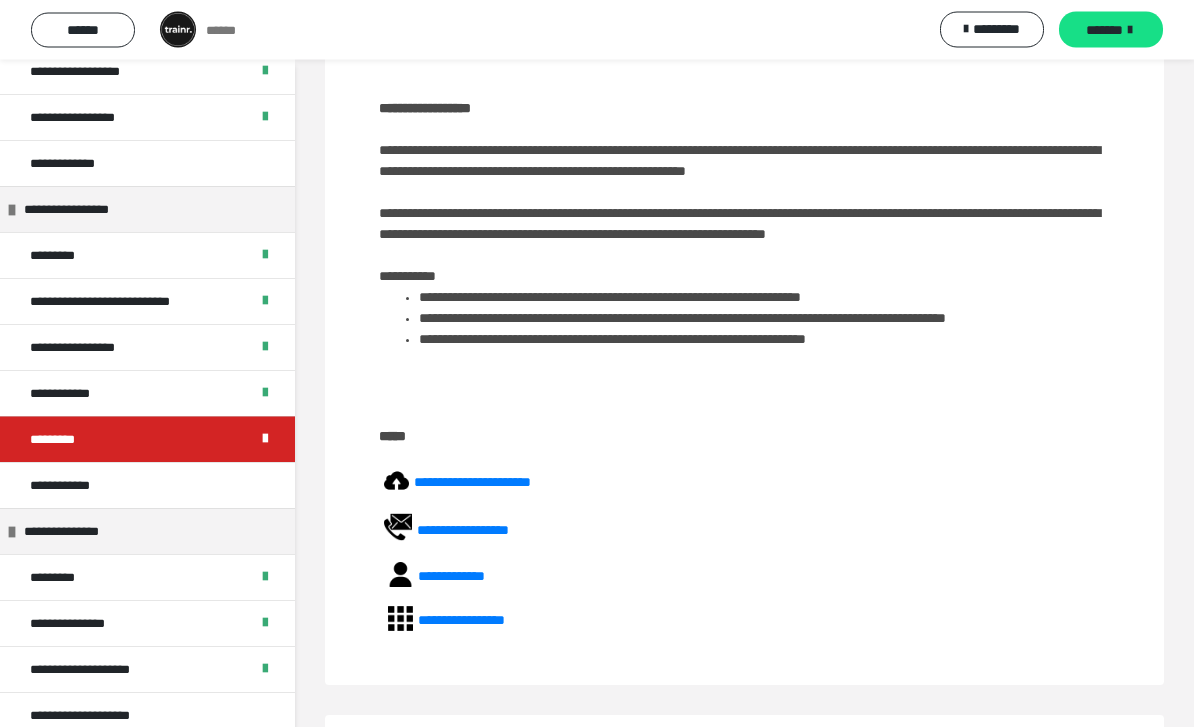 scroll, scrollTop: 543, scrollLeft: 0, axis: vertical 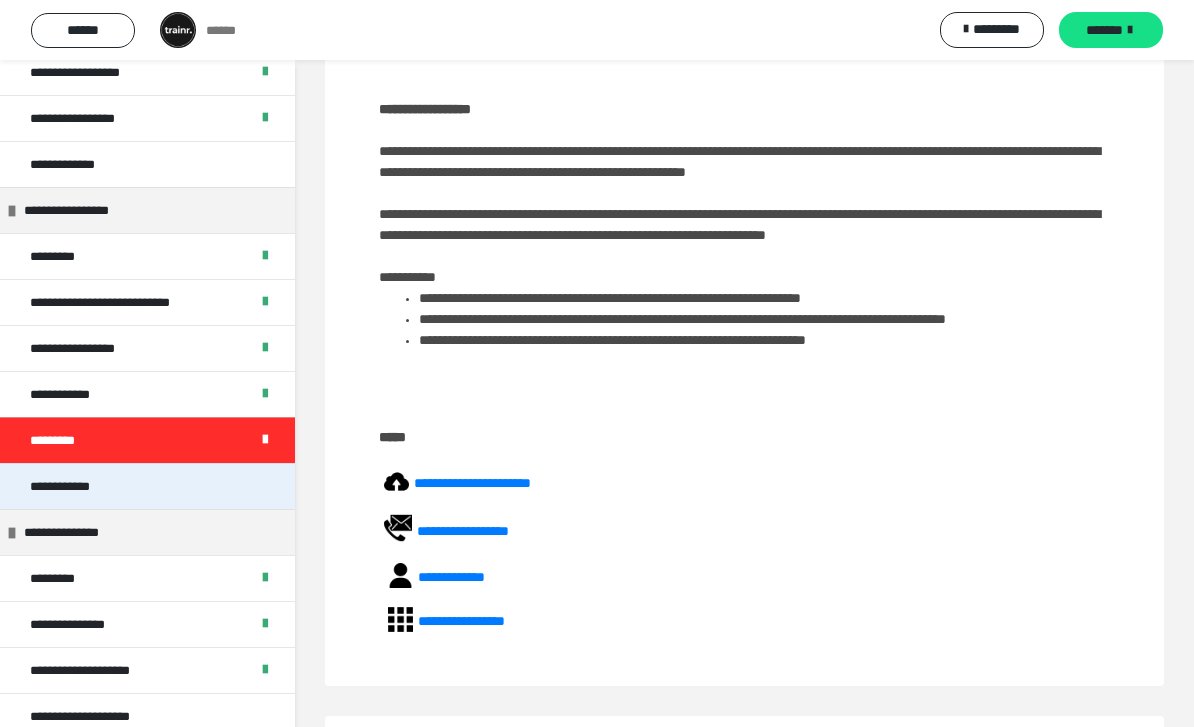 click on "**********" at bounding box center (67, 486) 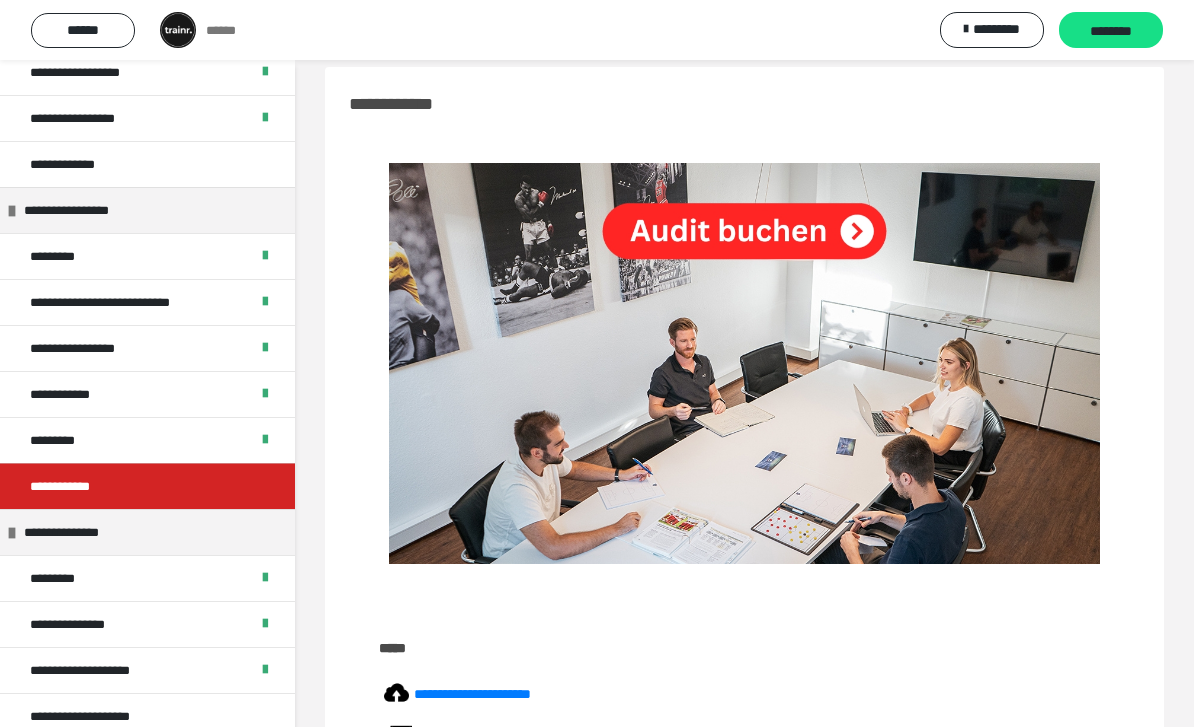 scroll, scrollTop: 0, scrollLeft: 0, axis: both 